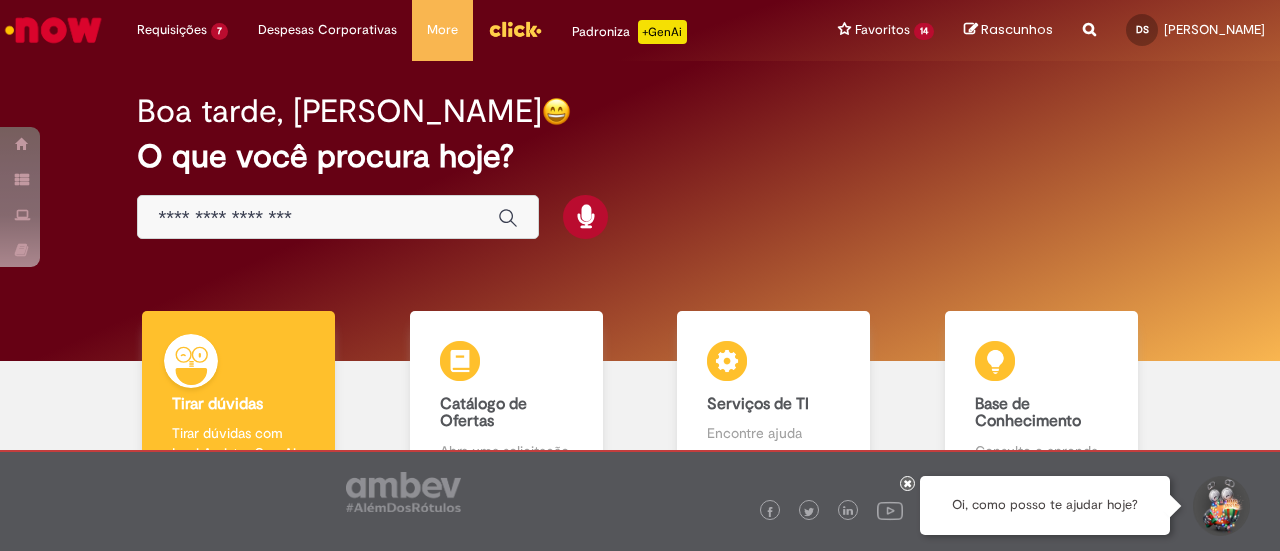 scroll, scrollTop: 0, scrollLeft: 0, axis: both 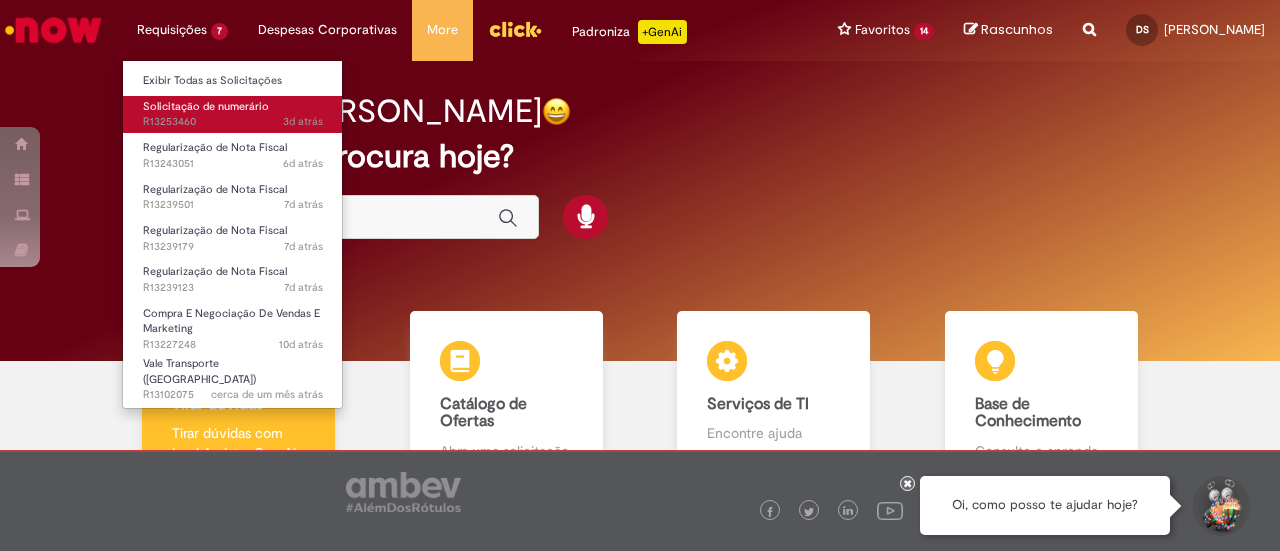 click on "3d atrás 3 dias atrás  R13253460" at bounding box center [233, 122] 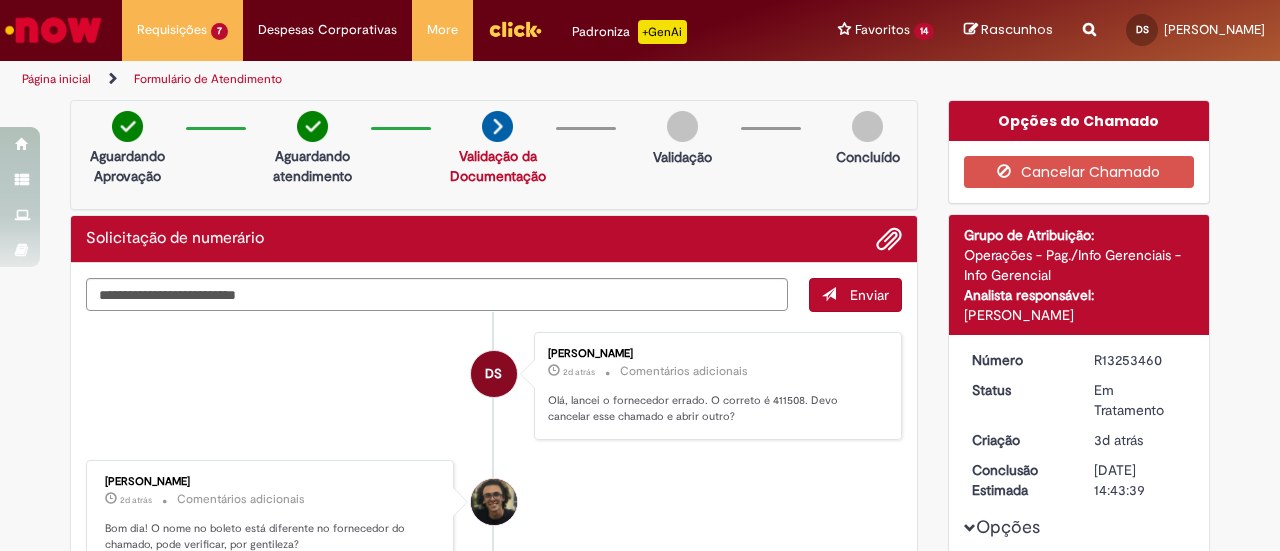 click on "DS
Danielle De Almeida Serafina
2d atrás 2 dias atrás     Comentários adicionais
Olá, lancei o fornecedor errado. O correto é 411508. Devo cancelar esse chamado e abrir outro?" at bounding box center [494, 386] 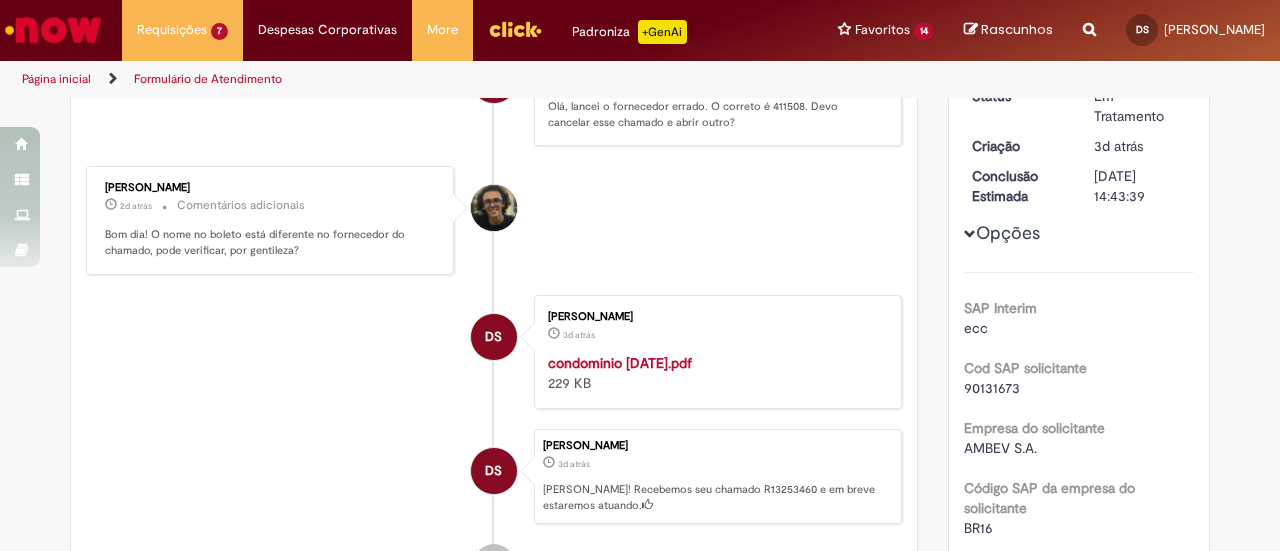scroll, scrollTop: 0, scrollLeft: 0, axis: both 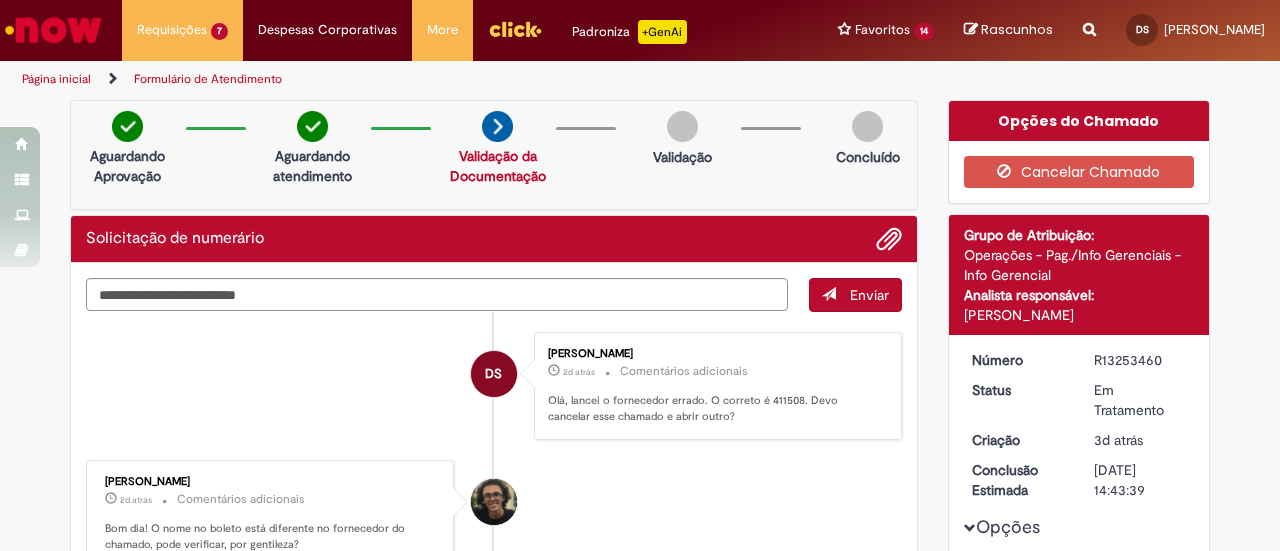 click on "DS
Danielle De Almeida Serafina
2d atrás 2 dias atrás     Comentários adicionais
Olá, lancei o fornecedor errado. O correto é 411508. Devo cancelar esse chamado e abrir outro?" at bounding box center [494, 386] 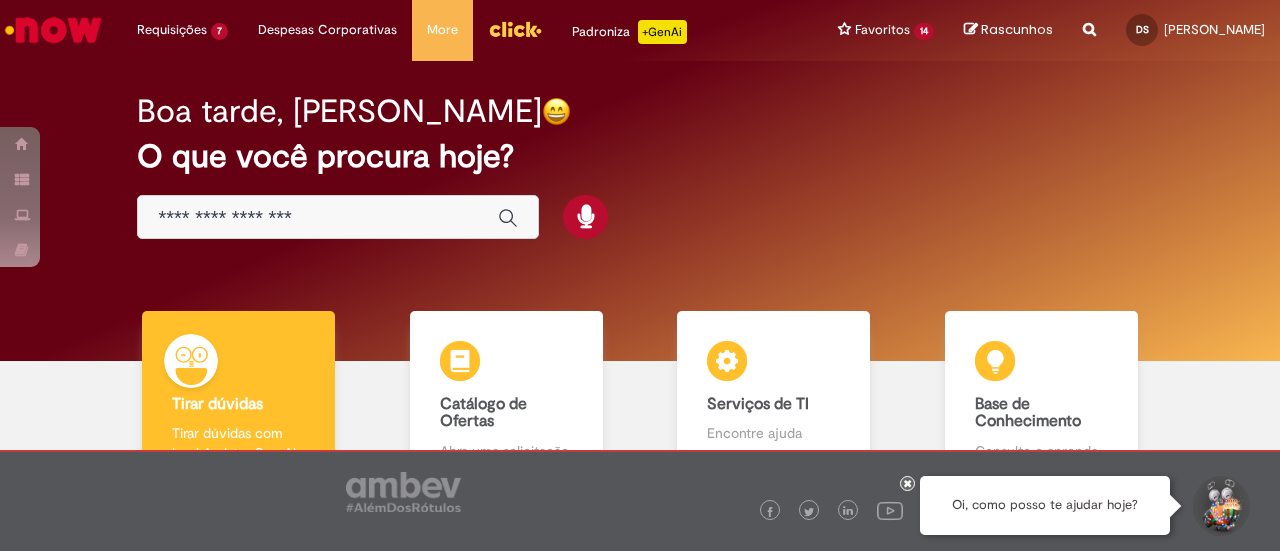 scroll, scrollTop: 0, scrollLeft: 0, axis: both 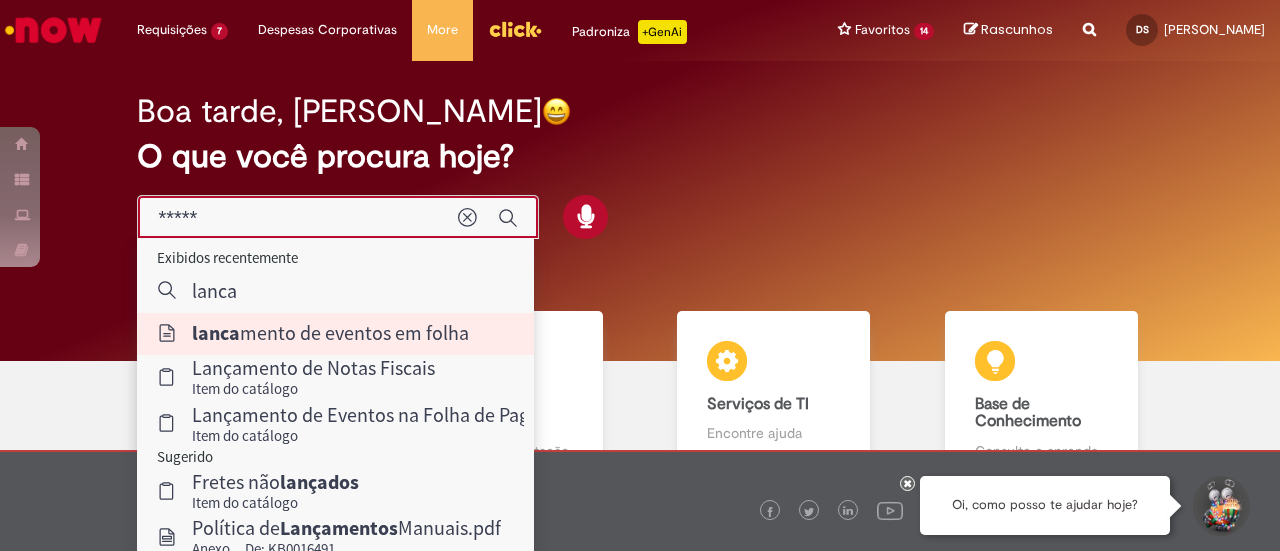 type on "**********" 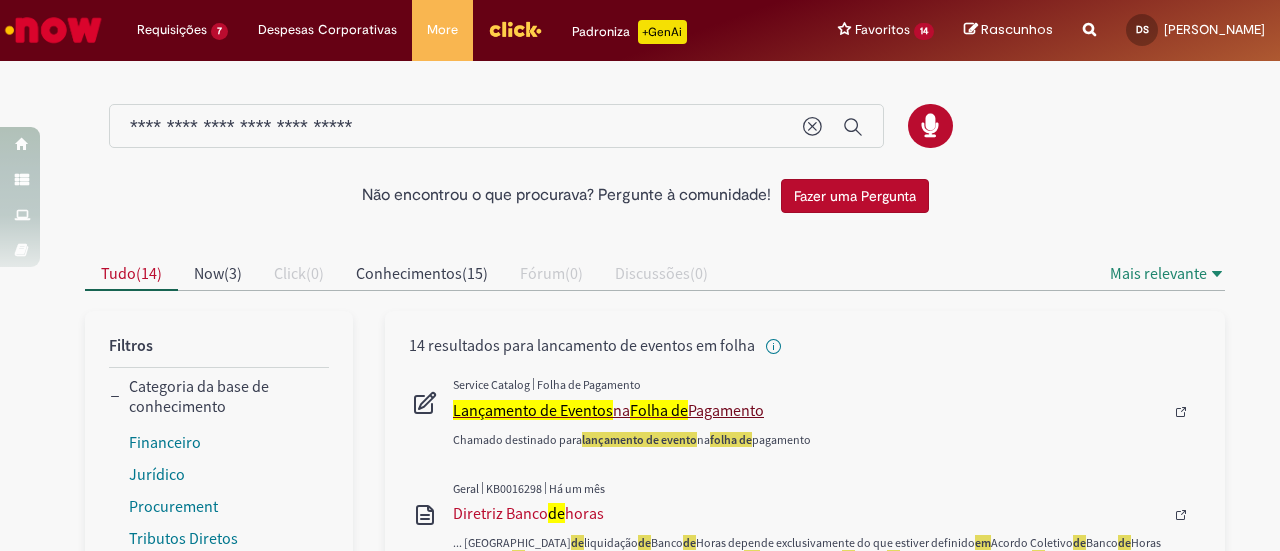 click on "Lançamento de Eventos" at bounding box center [533, 410] 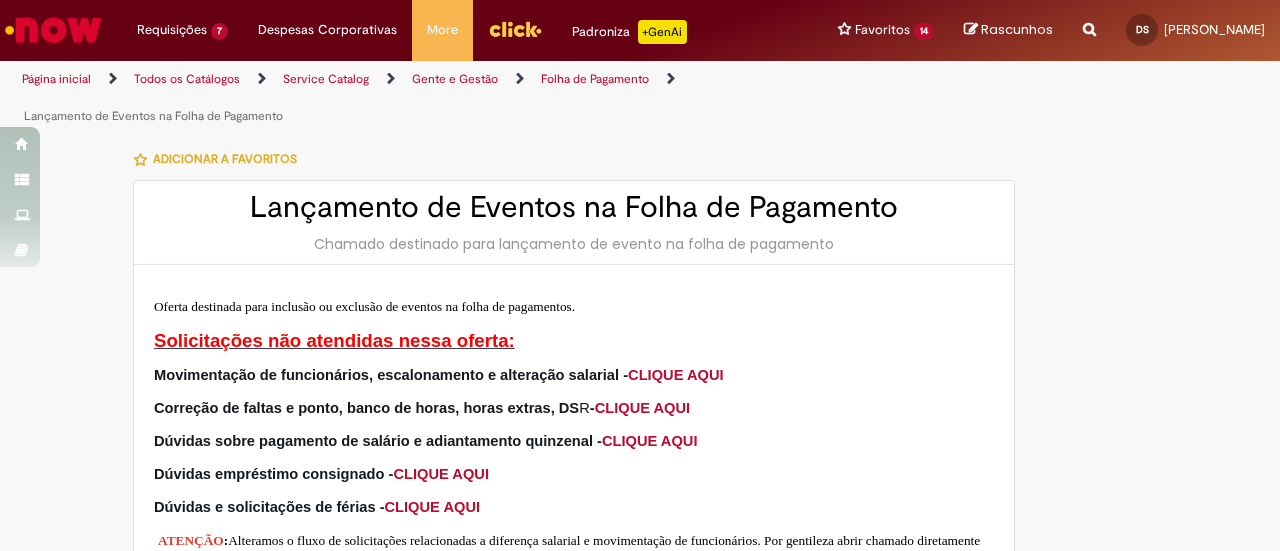 type on "********" 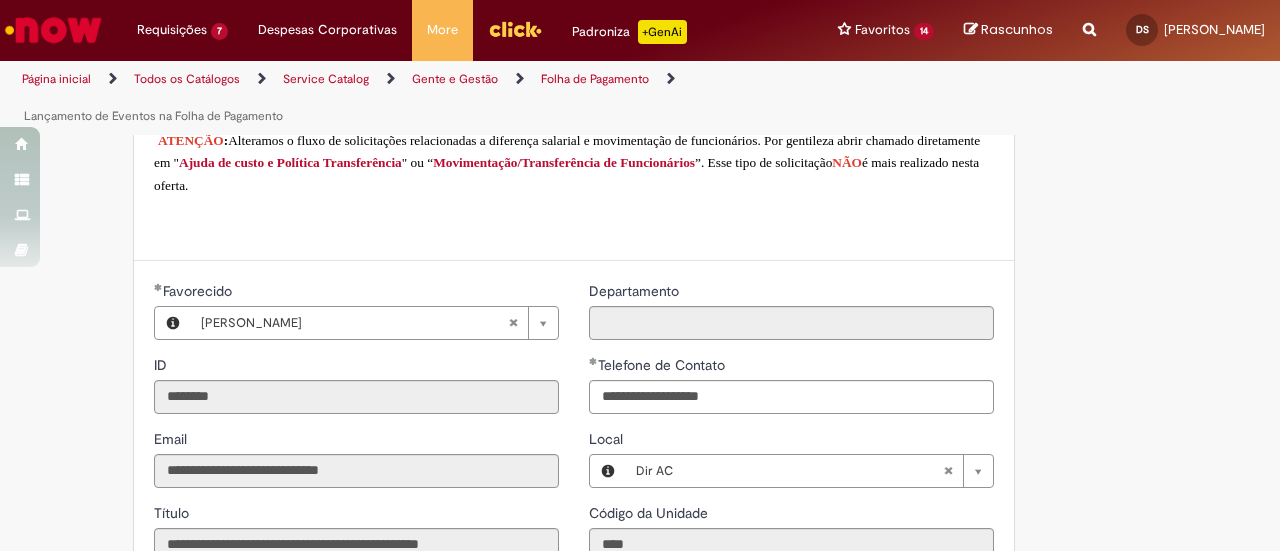 scroll, scrollTop: 500, scrollLeft: 0, axis: vertical 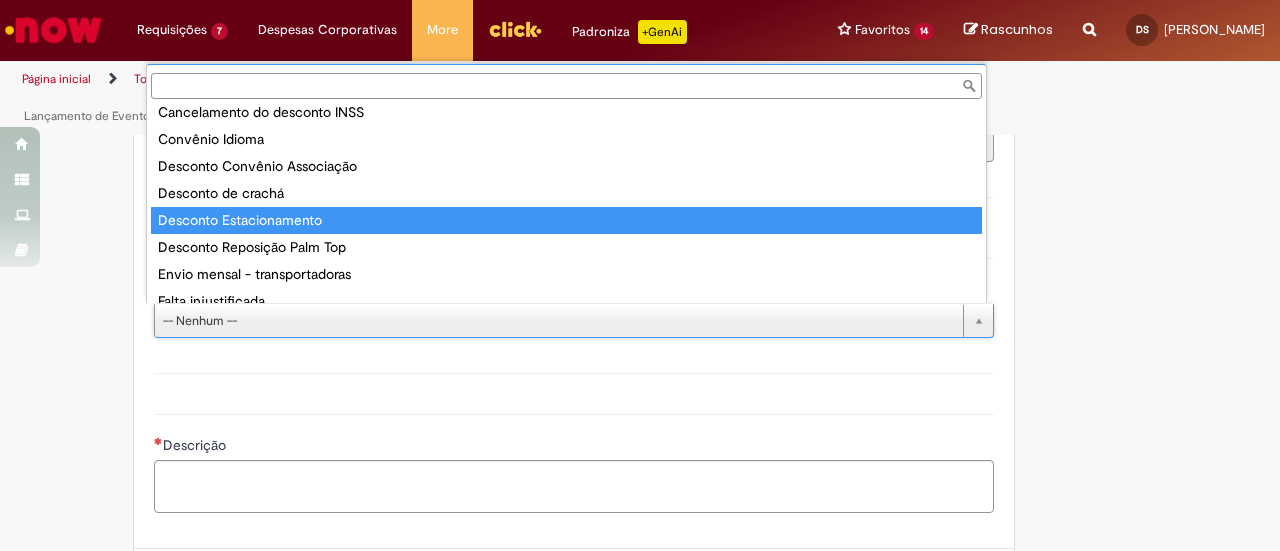 type on "**********" 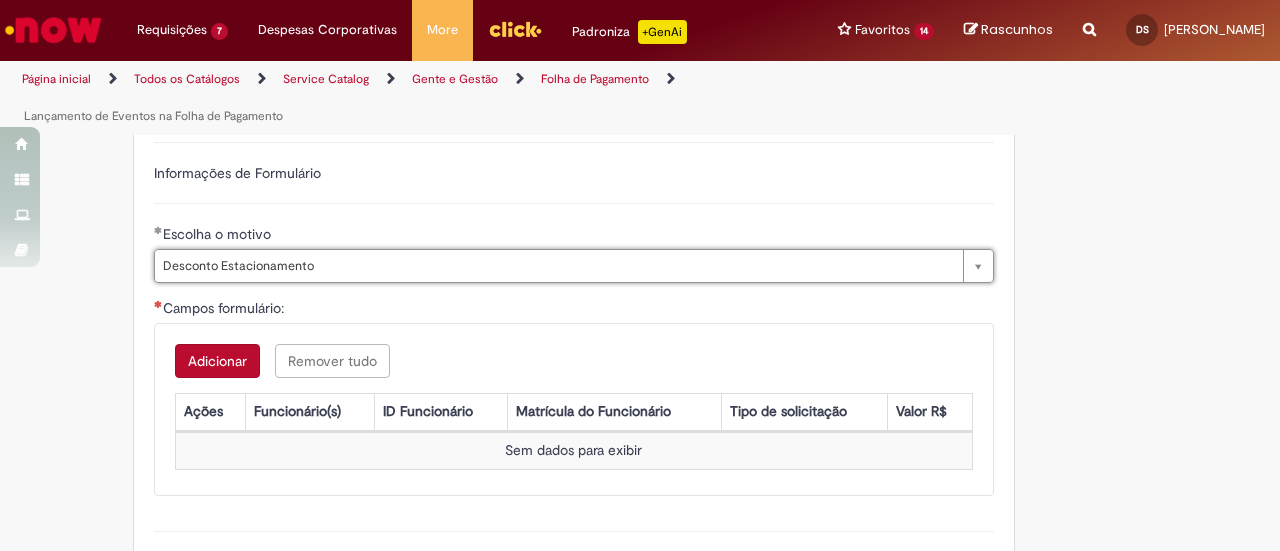 scroll, scrollTop: 900, scrollLeft: 0, axis: vertical 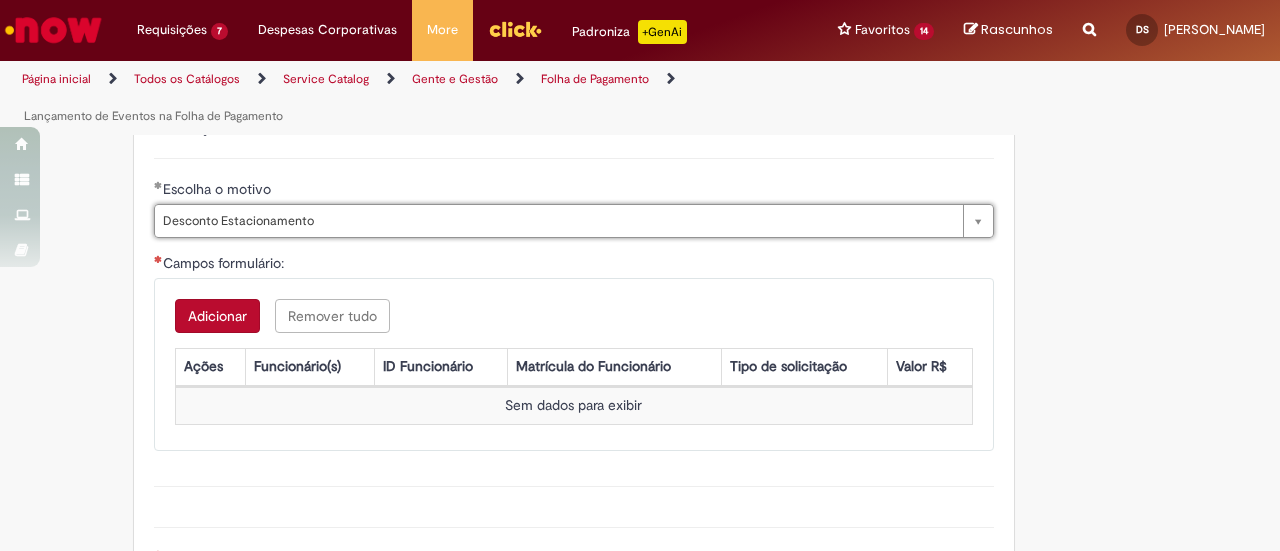 click on "Adicionar" at bounding box center (217, 316) 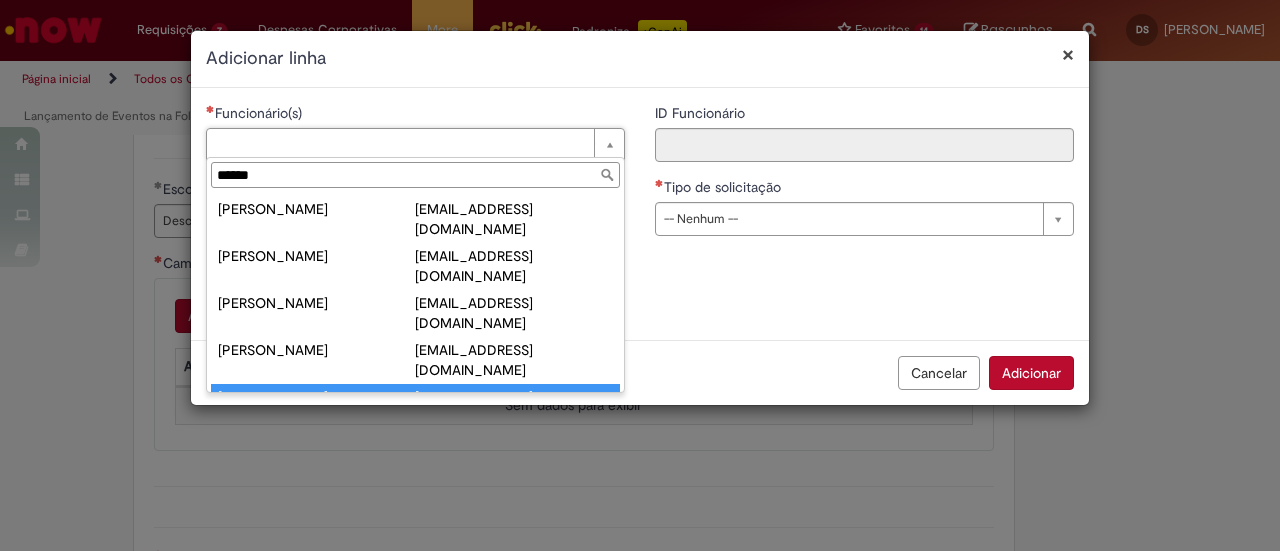 scroll, scrollTop: 29, scrollLeft: 0, axis: vertical 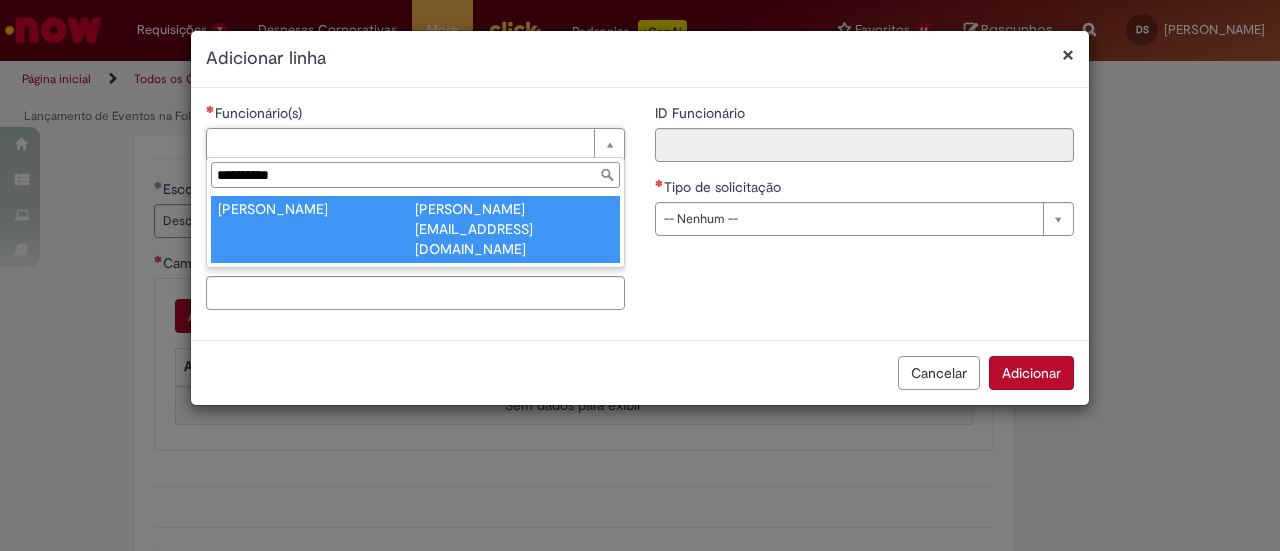 type on "**********" 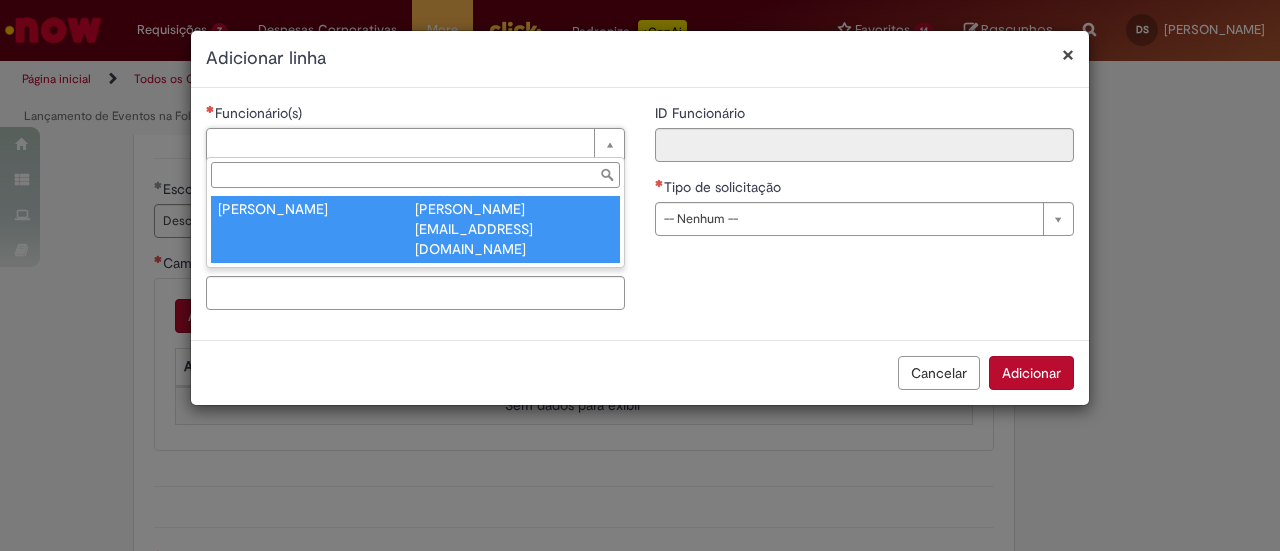 type on "****" 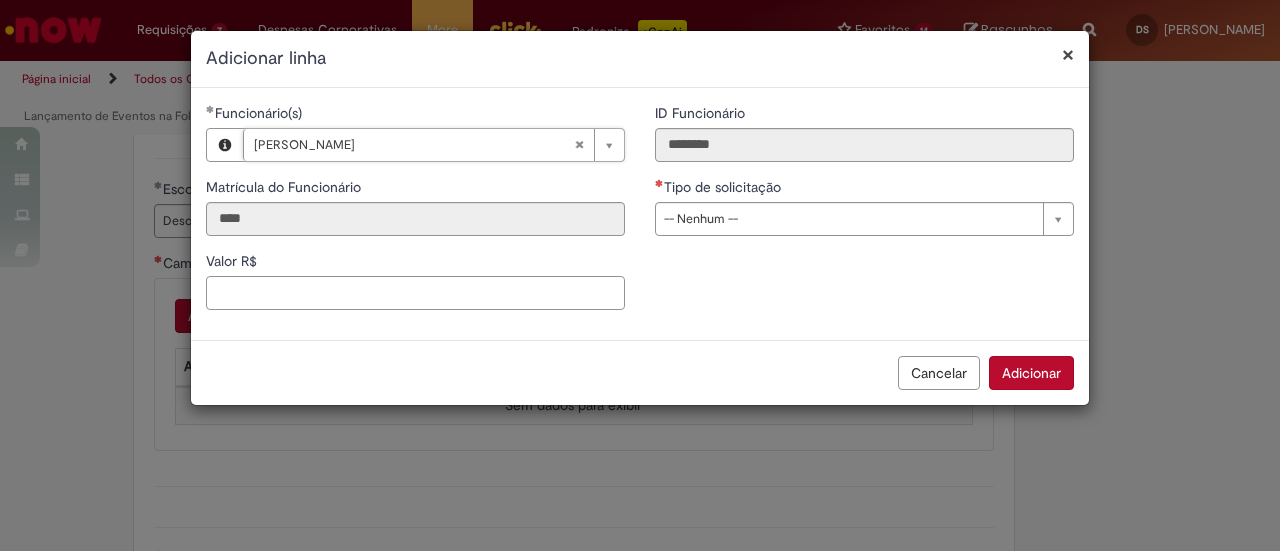 click on "Valor R$" at bounding box center [415, 293] 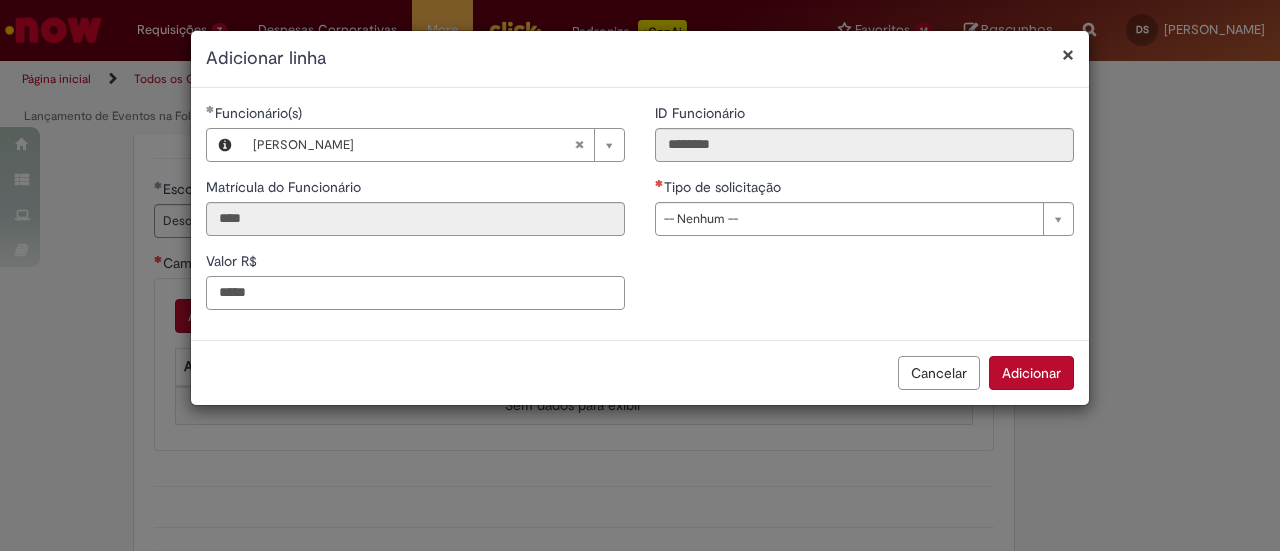 type on "*****" 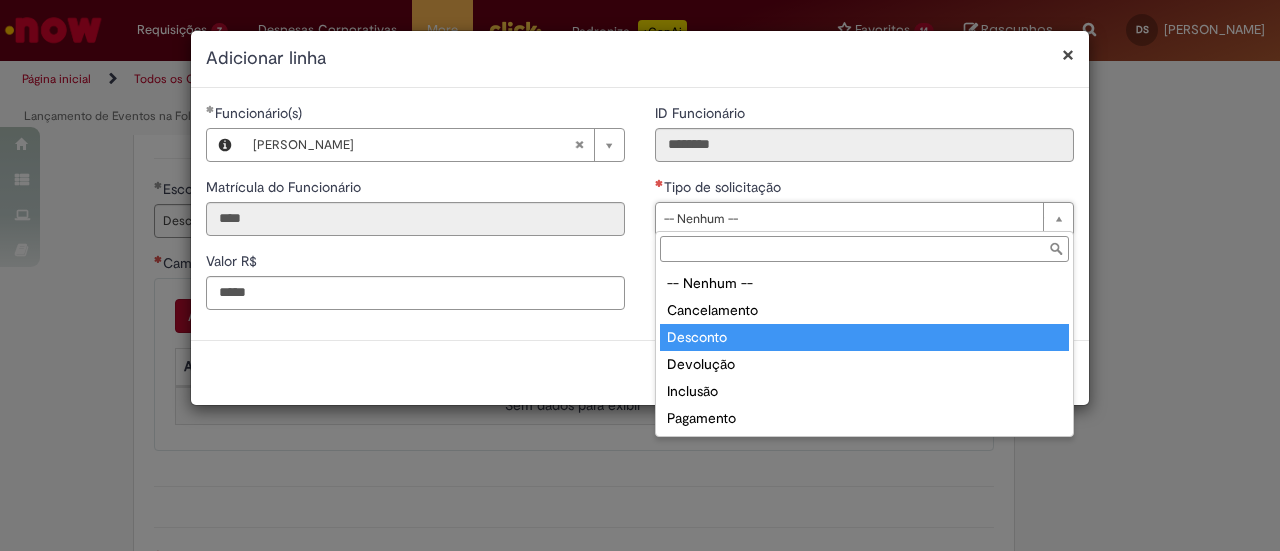 type on "********" 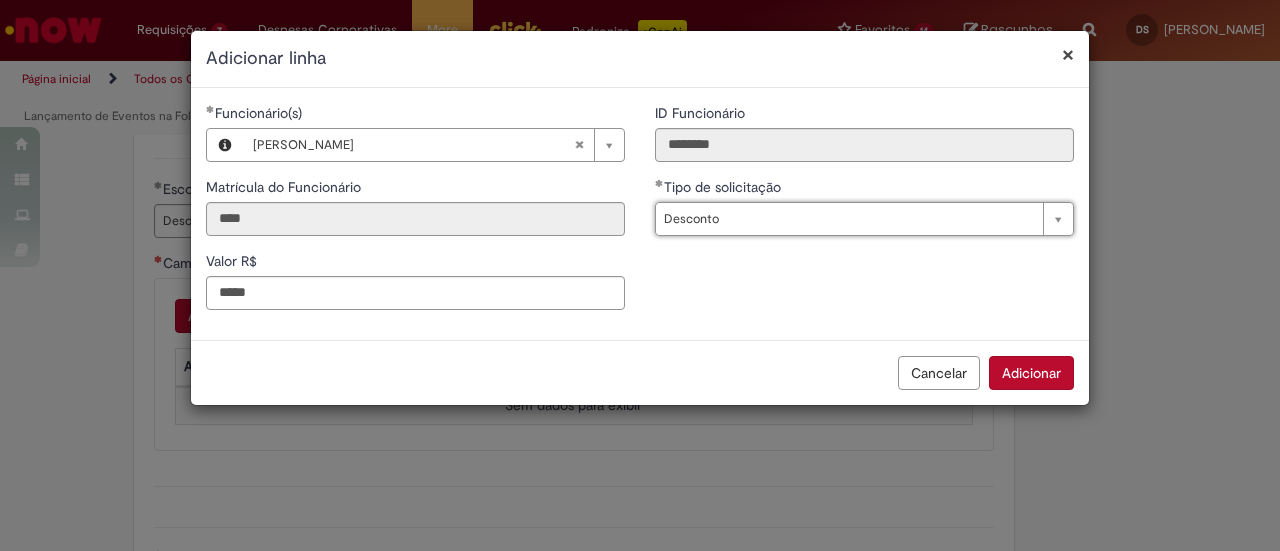 click on "Adicionar" at bounding box center (1031, 373) 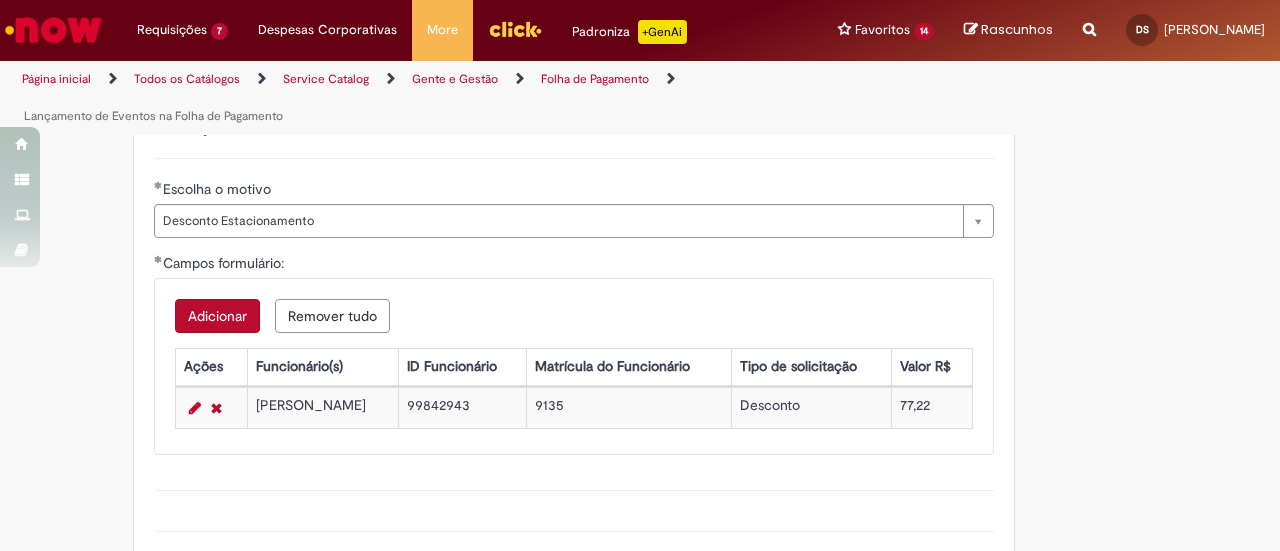 click on "Adicionar" at bounding box center [217, 316] 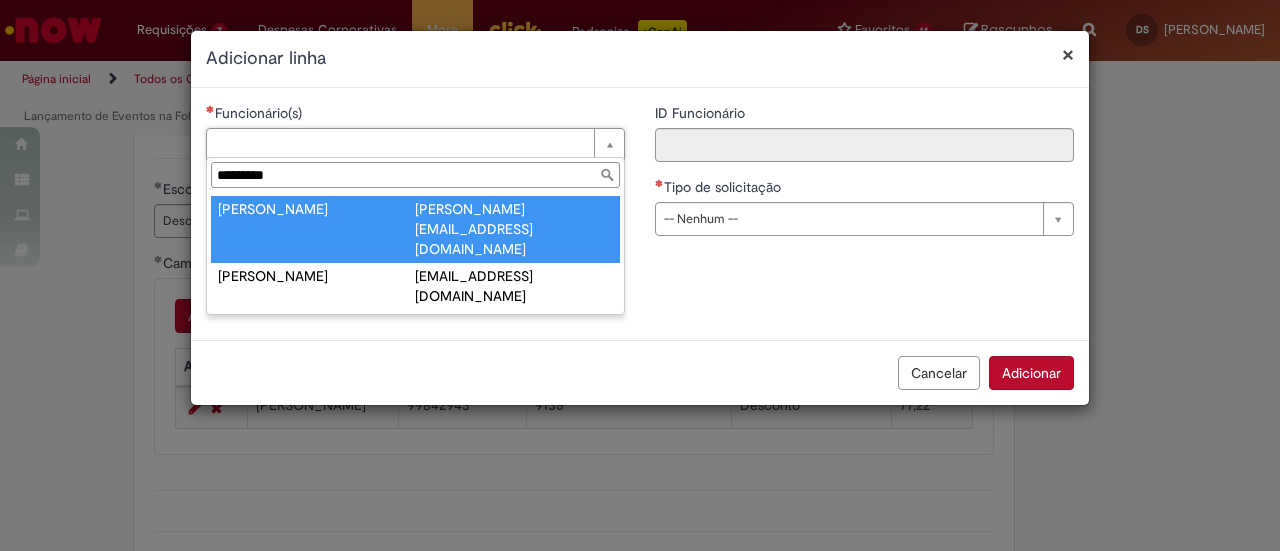 type on "*********" 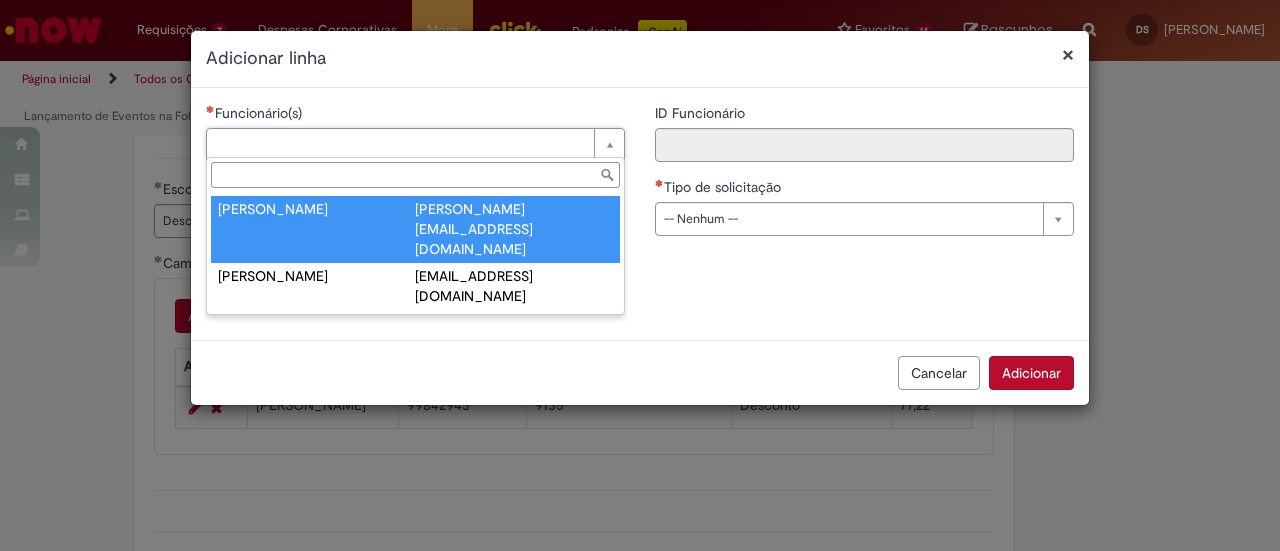 type on "****" 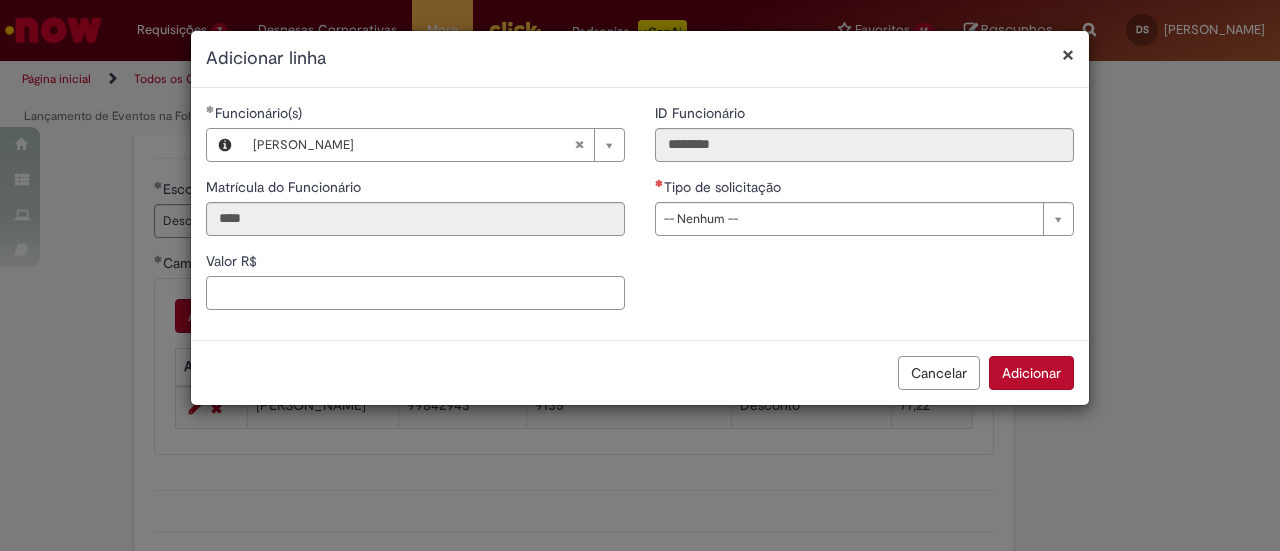 click on "Valor R$" at bounding box center [415, 293] 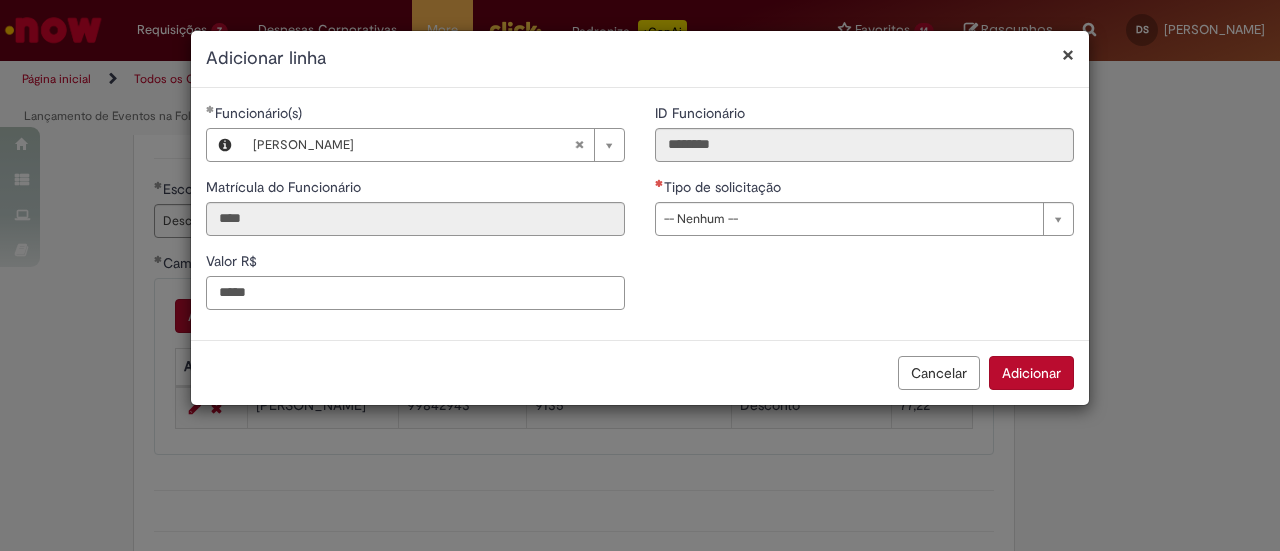 type on "*****" 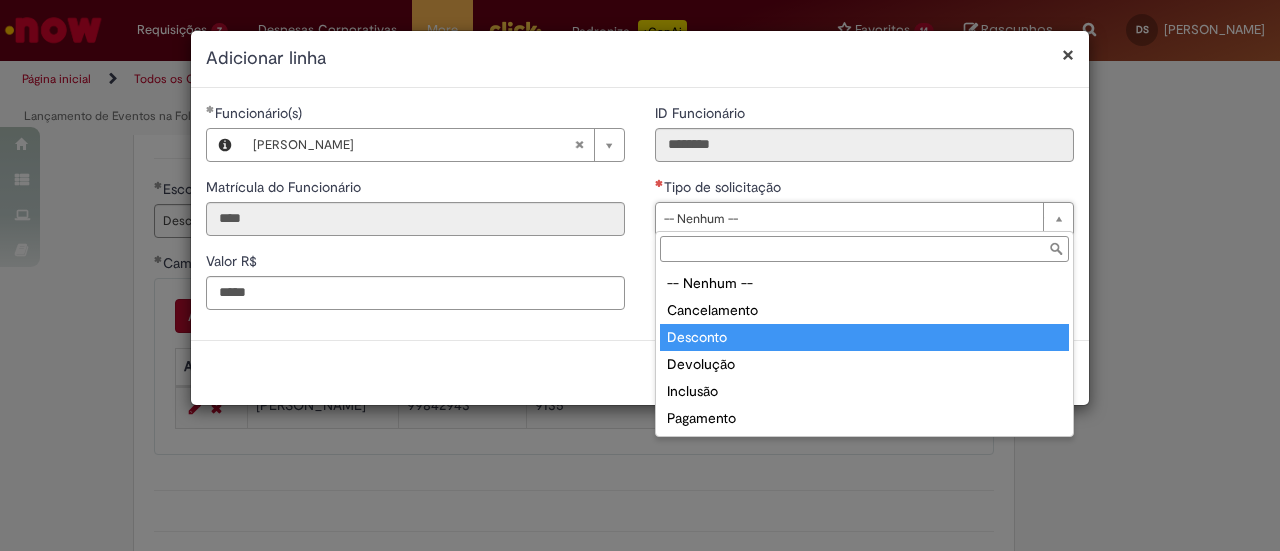 type on "********" 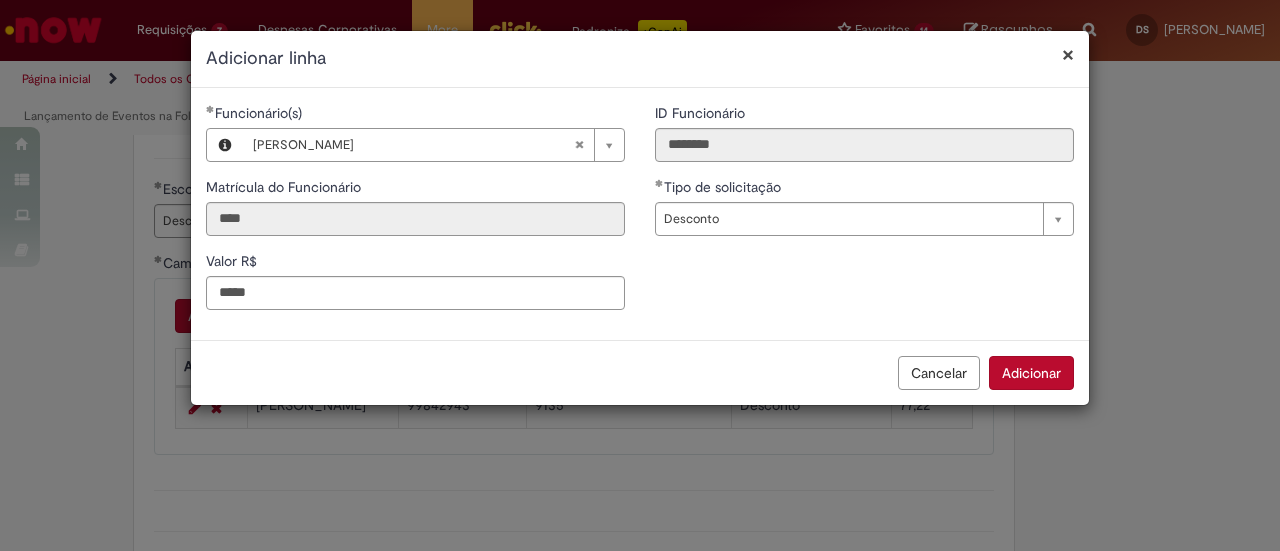 click on "Adicionar" at bounding box center (1031, 373) 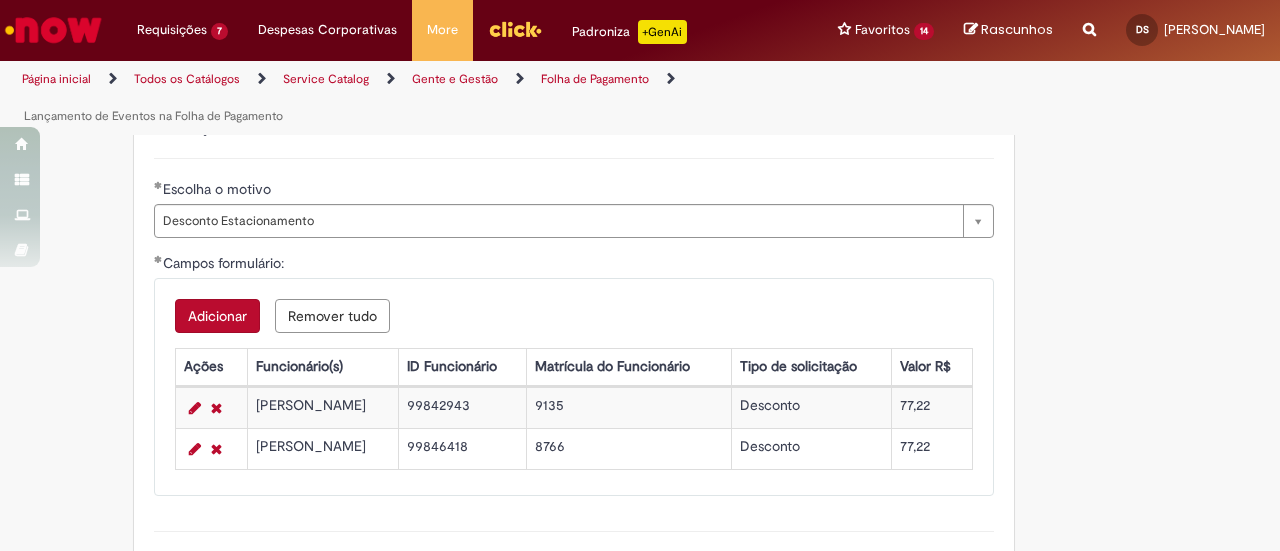 click on "Adicionar" at bounding box center (217, 316) 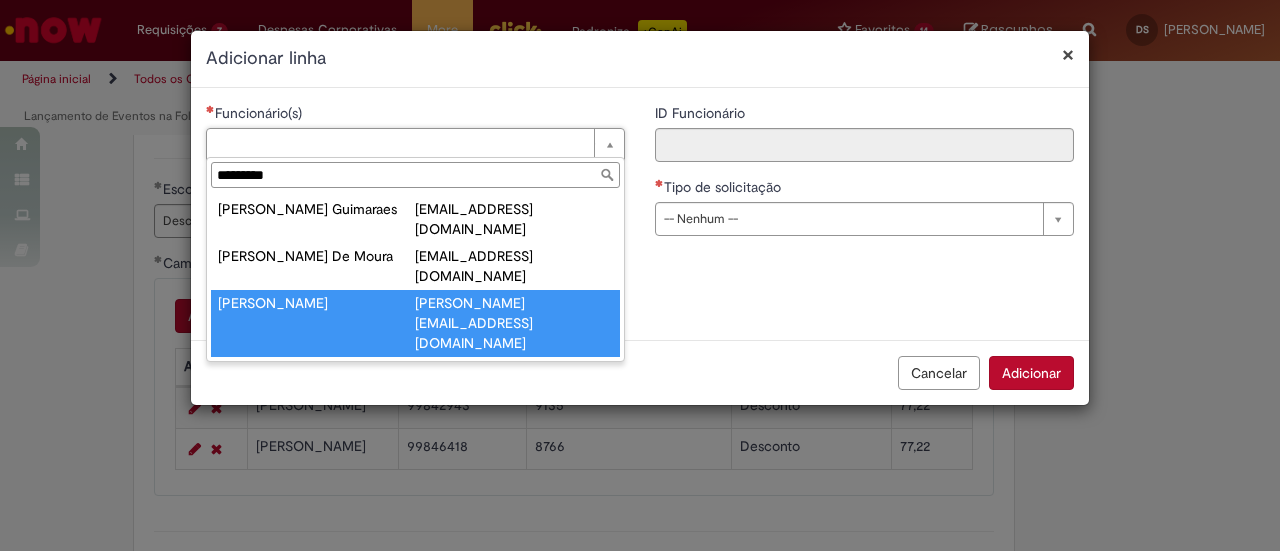 type on "*********" 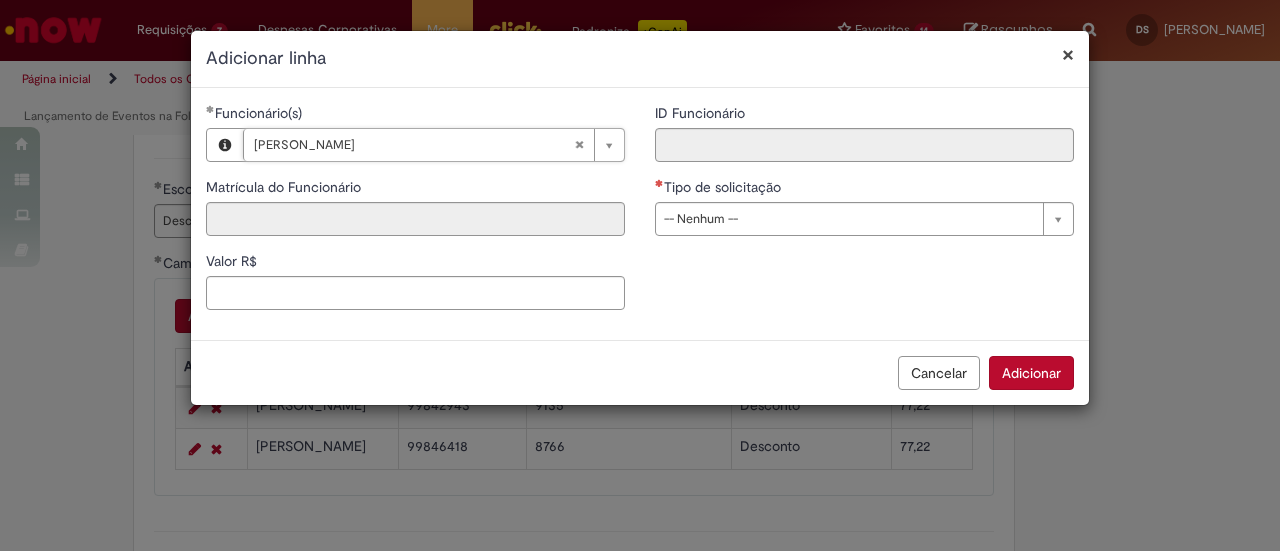 type on "****" 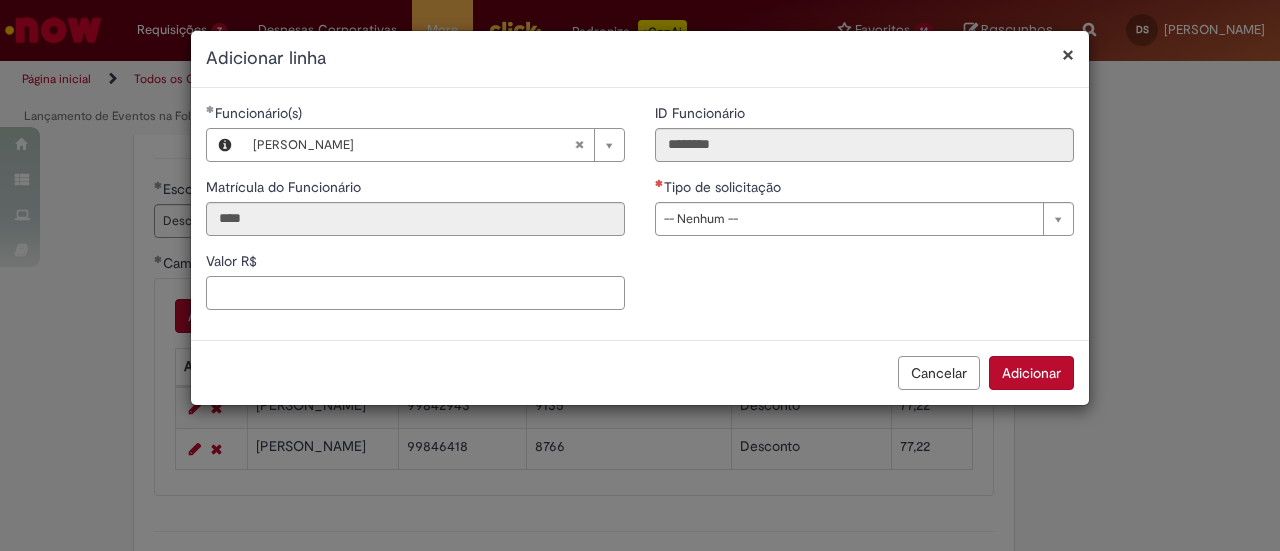 drag, startPoint x: 528, startPoint y: 294, endPoint x: 510, endPoint y: 264, distance: 34.98571 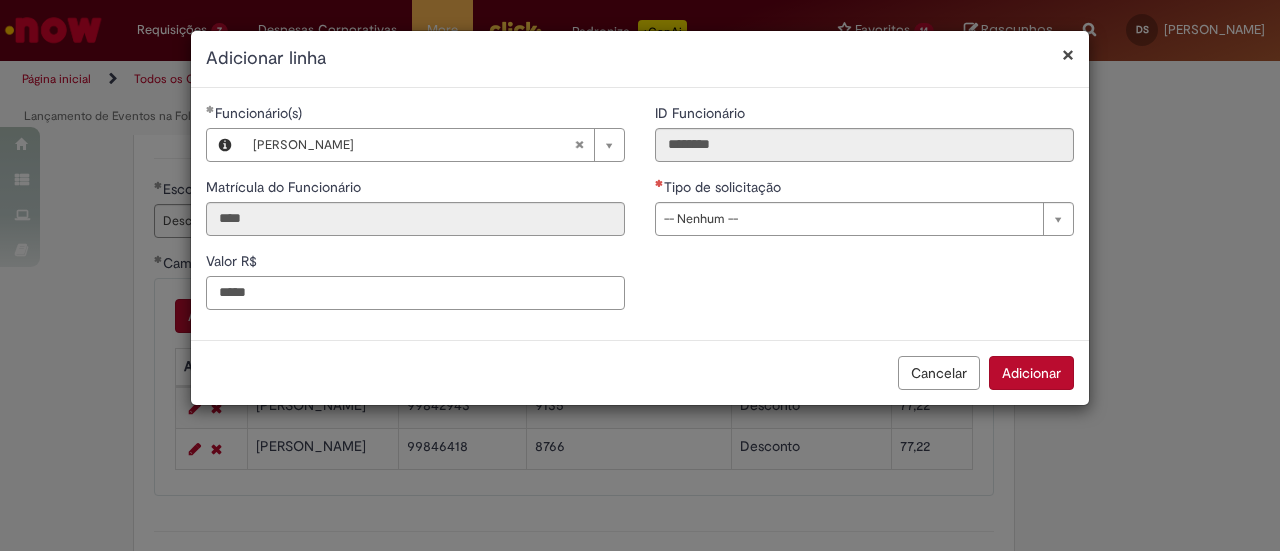 type on "*****" 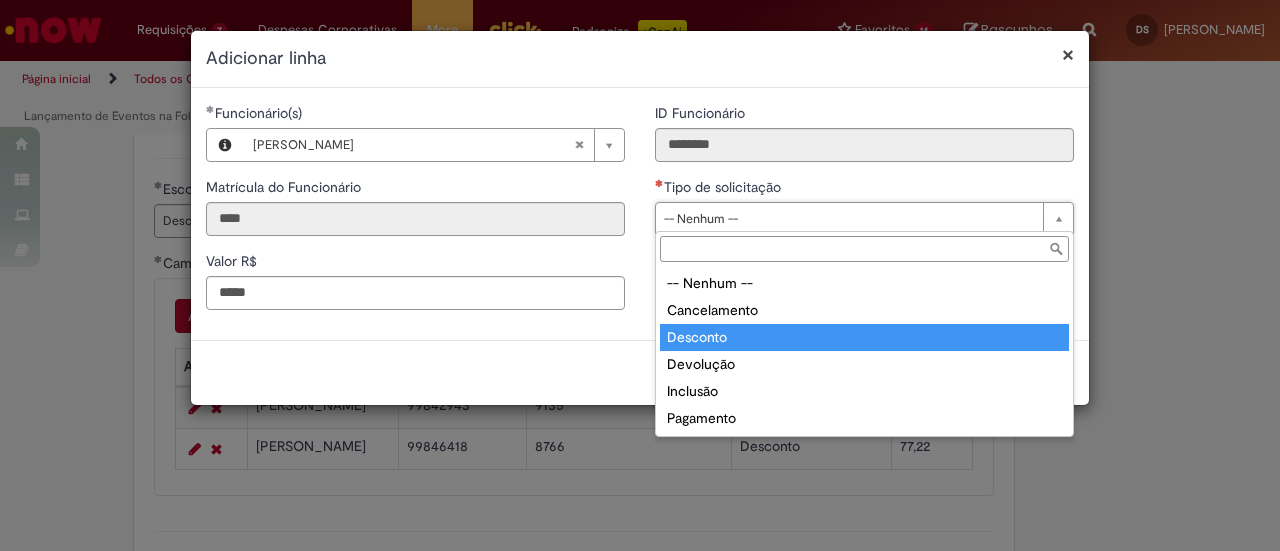 type on "********" 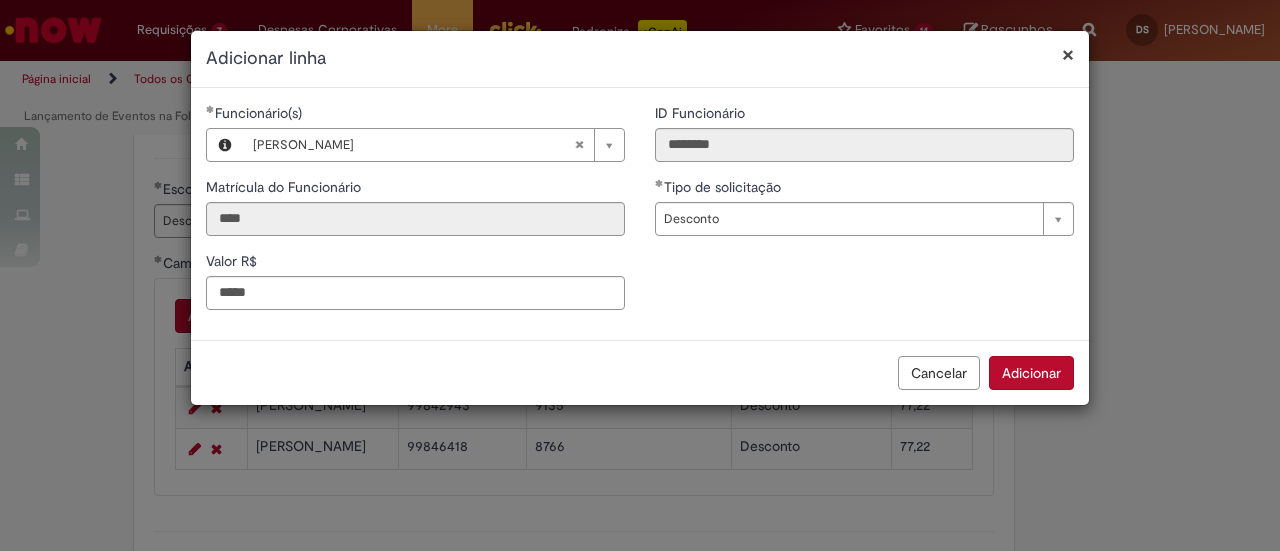 click on "Adicionar" at bounding box center (1031, 373) 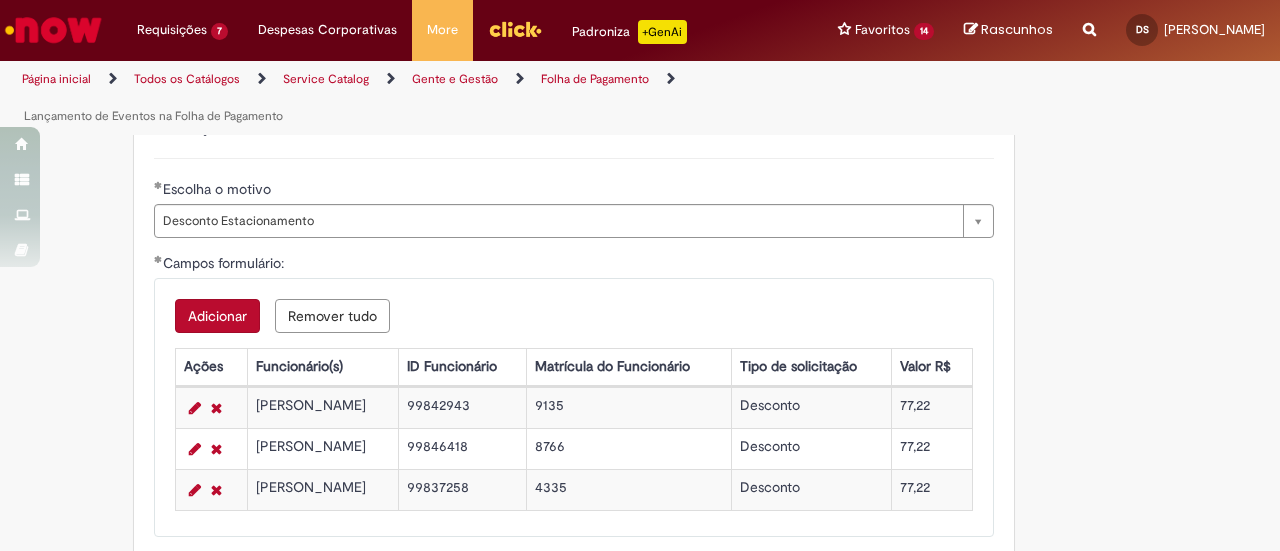 click on "Adicionar" at bounding box center (217, 316) 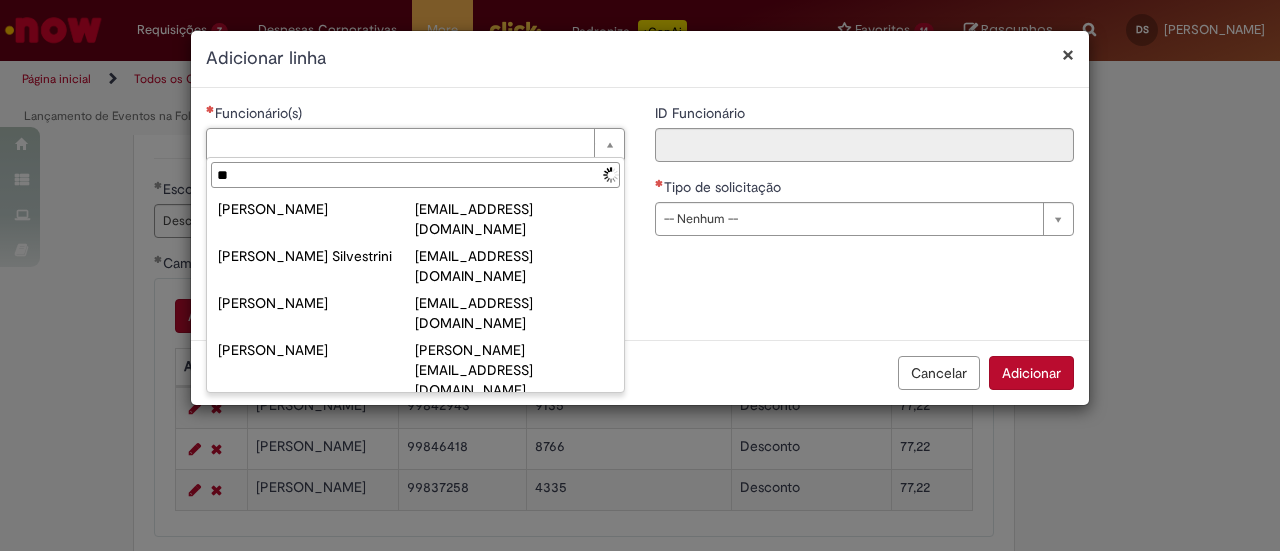 type on "*" 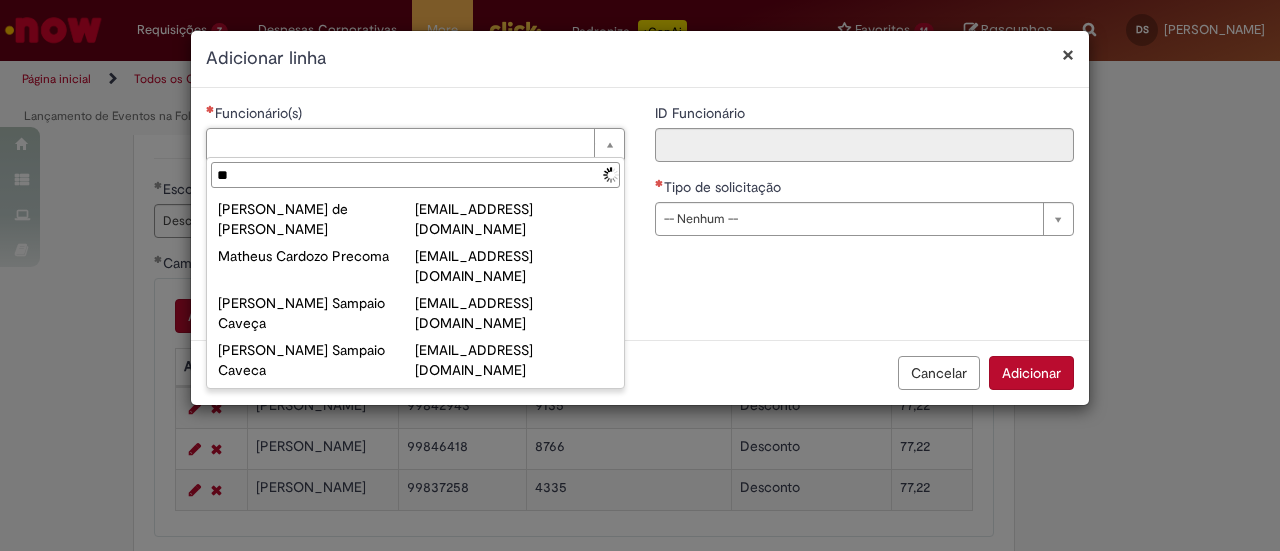 type on "*" 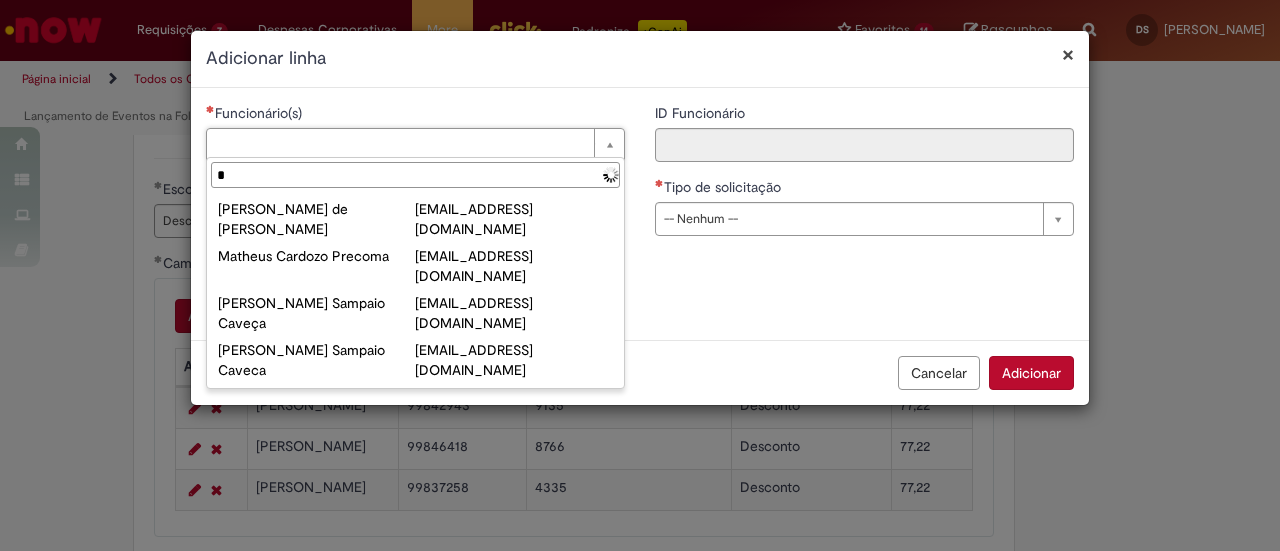 type 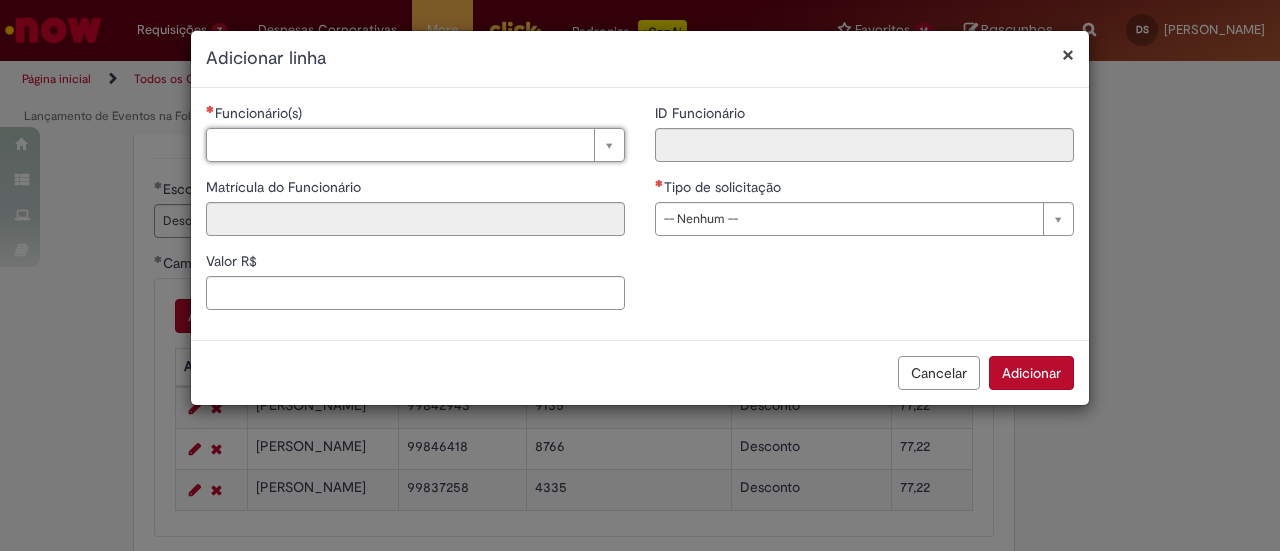 type on "*" 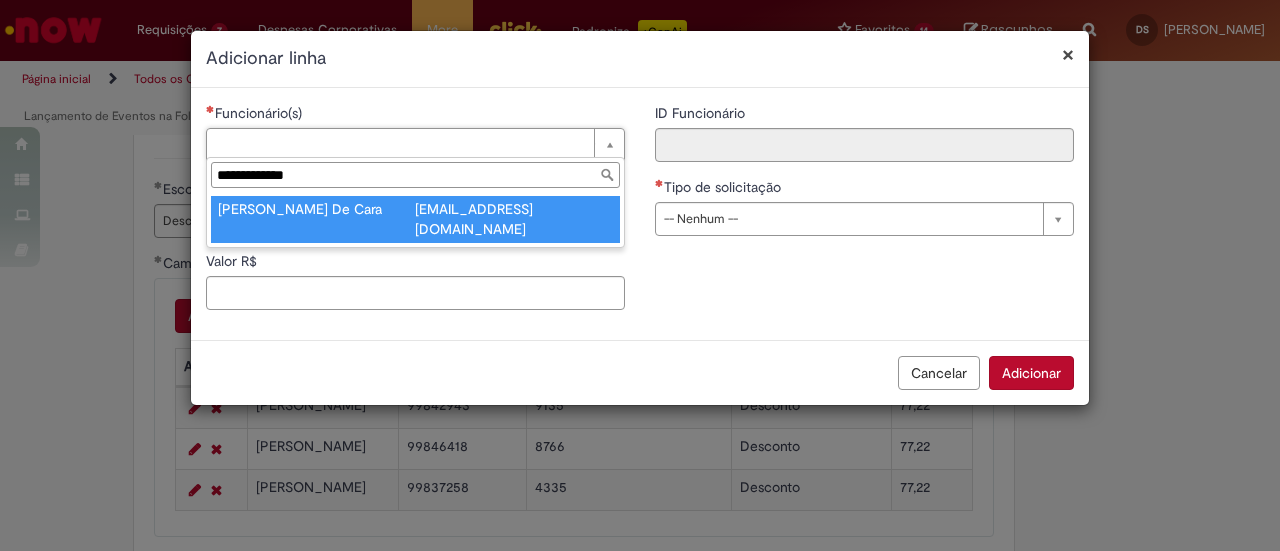 type on "**********" 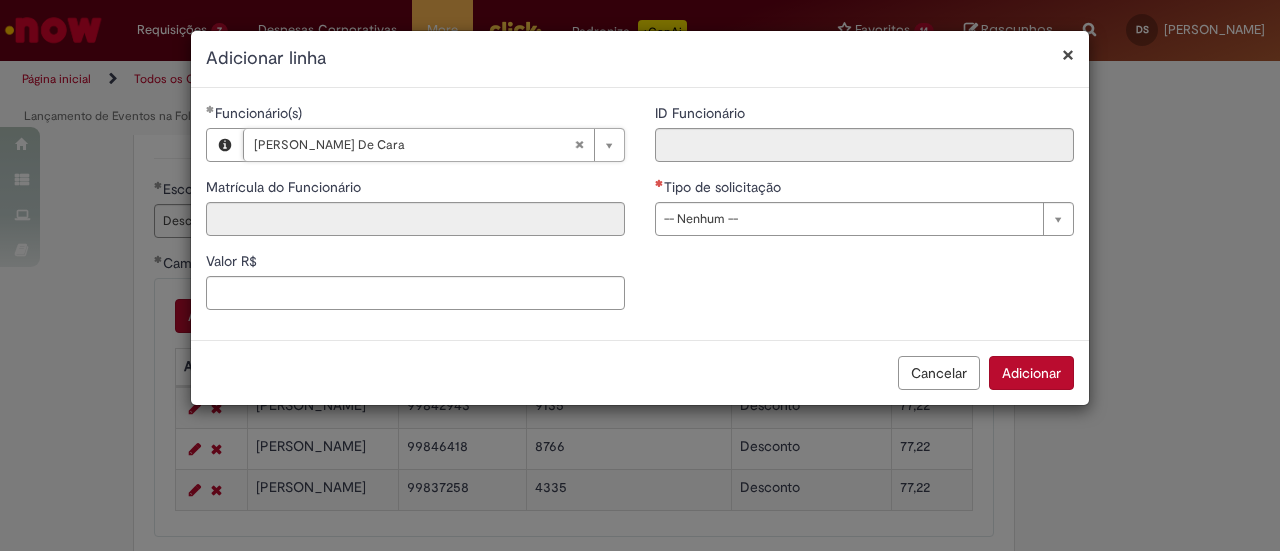 type on "****" 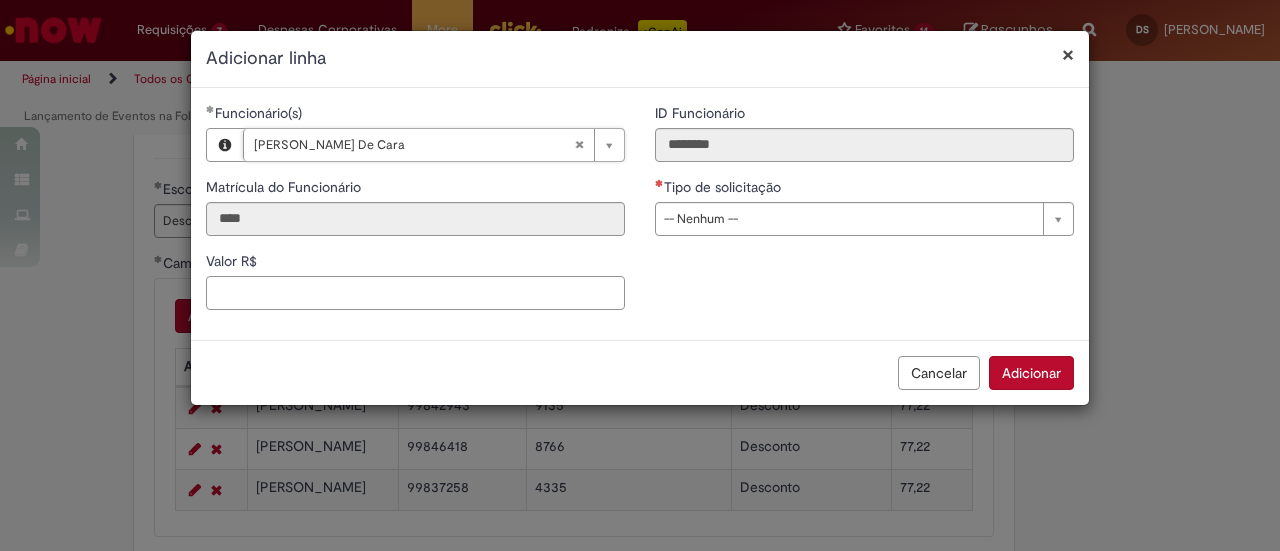 click on "Valor R$" at bounding box center (415, 293) 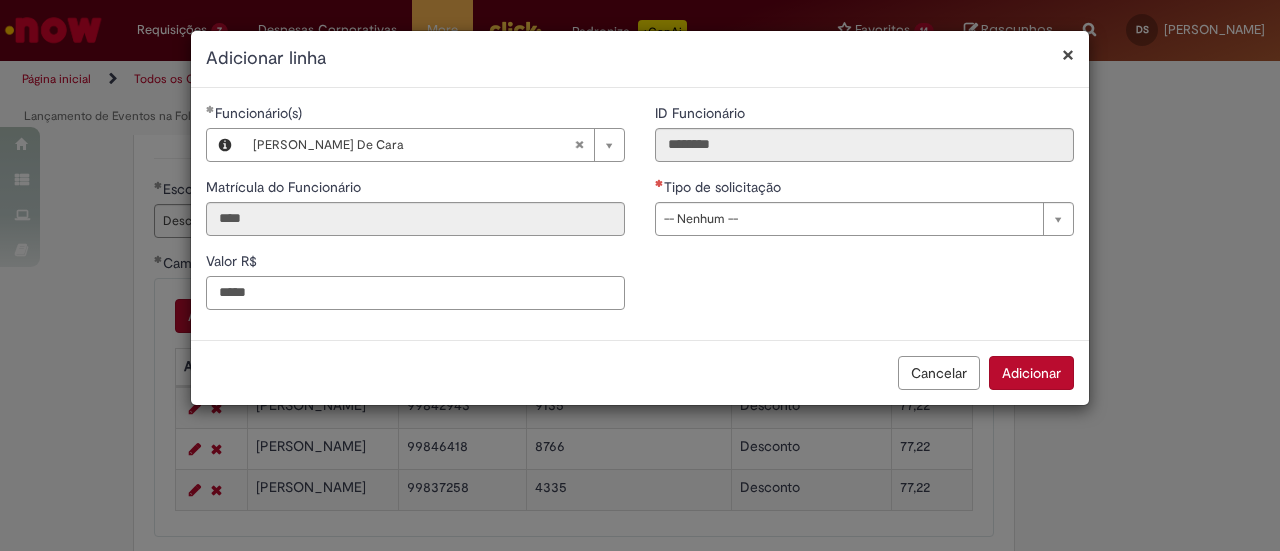type on "*****" 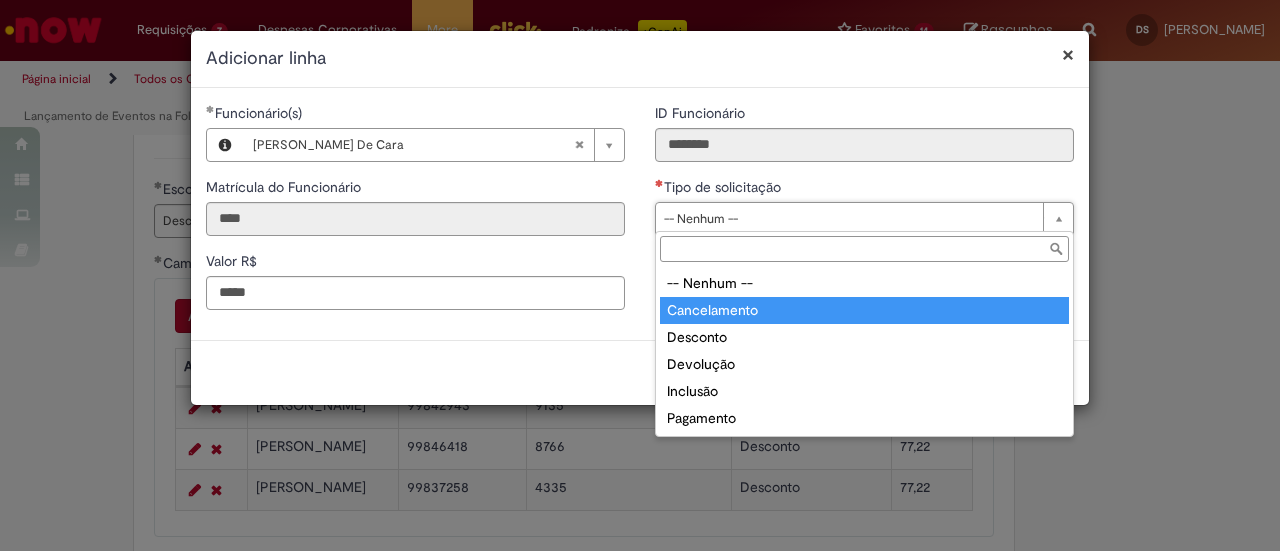 type on "**********" 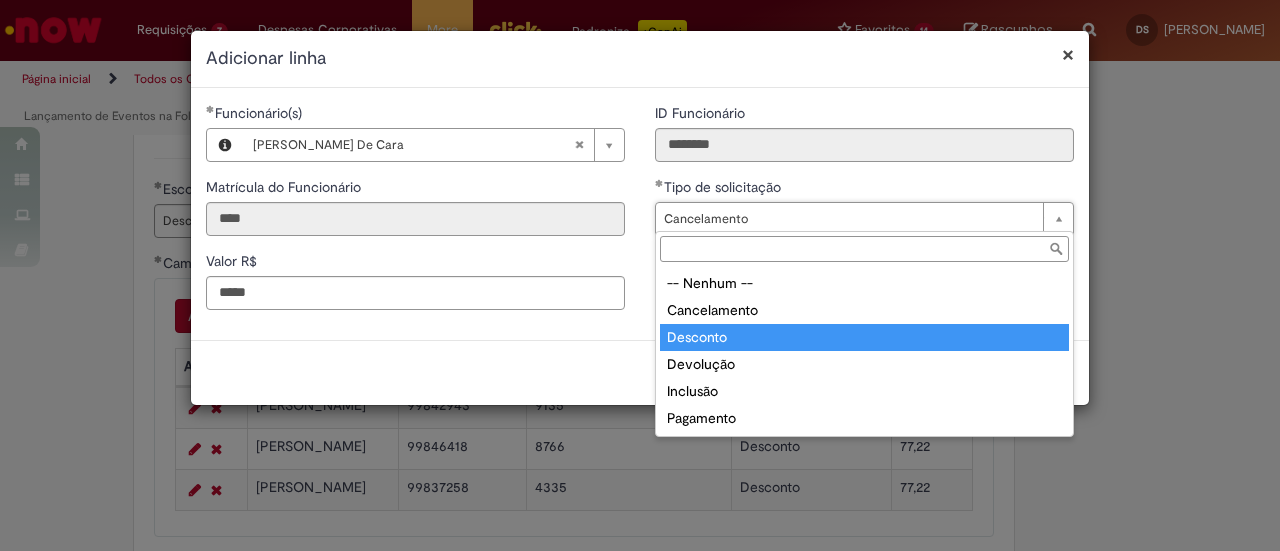 type on "********" 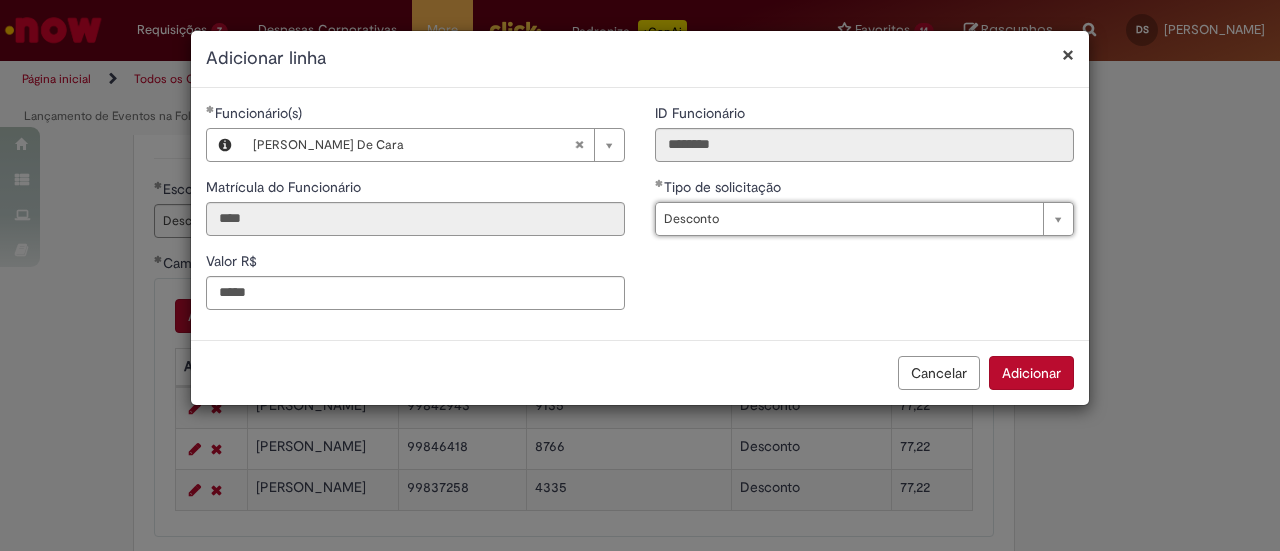 scroll, scrollTop: 0, scrollLeft: 58, axis: horizontal 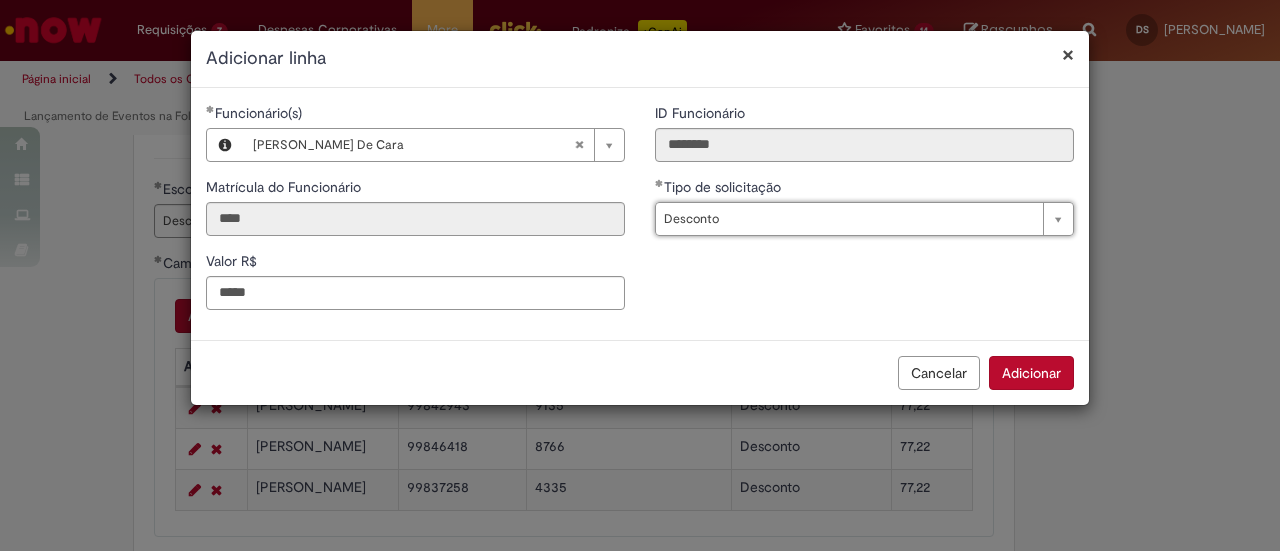 click on "Adicionar" at bounding box center [1031, 373] 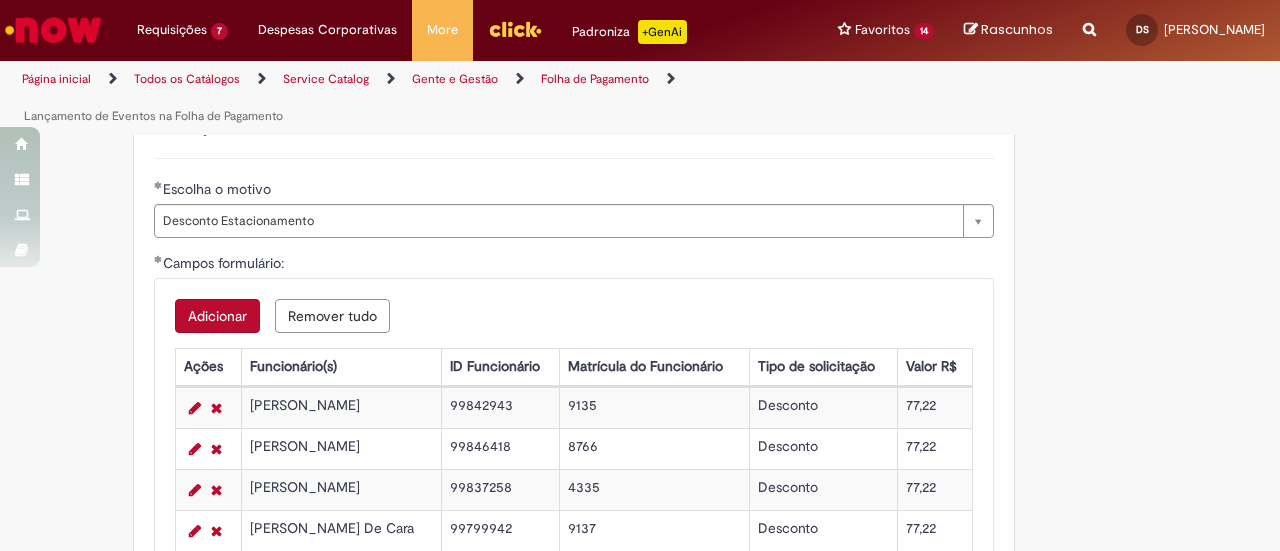 click on "Adicionar" at bounding box center (217, 316) 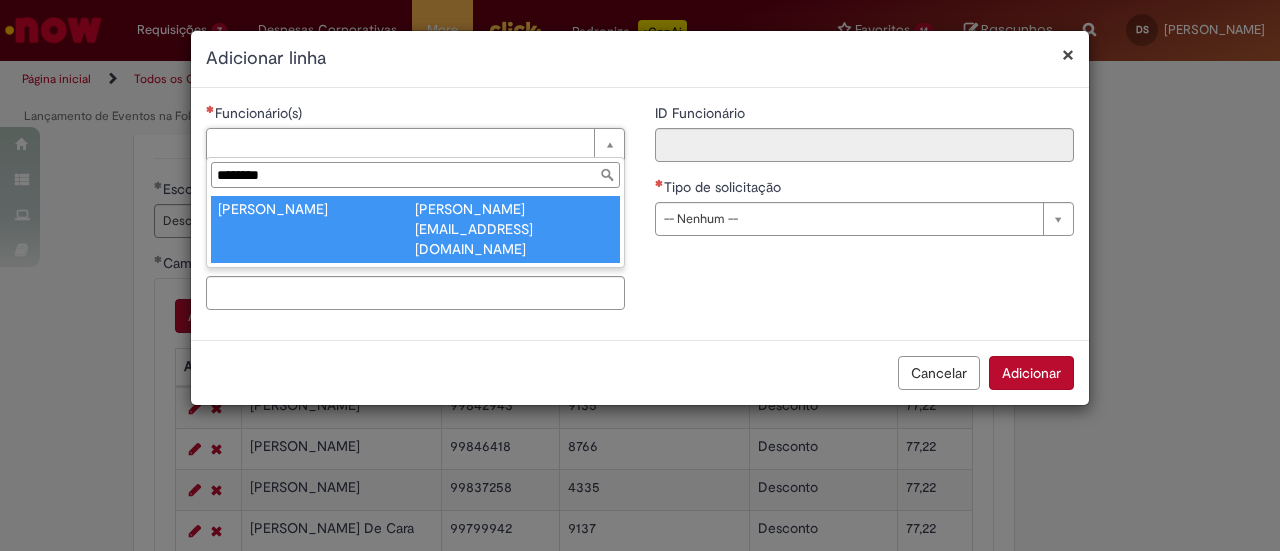 scroll, scrollTop: 0, scrollLeft: 0, axis: both 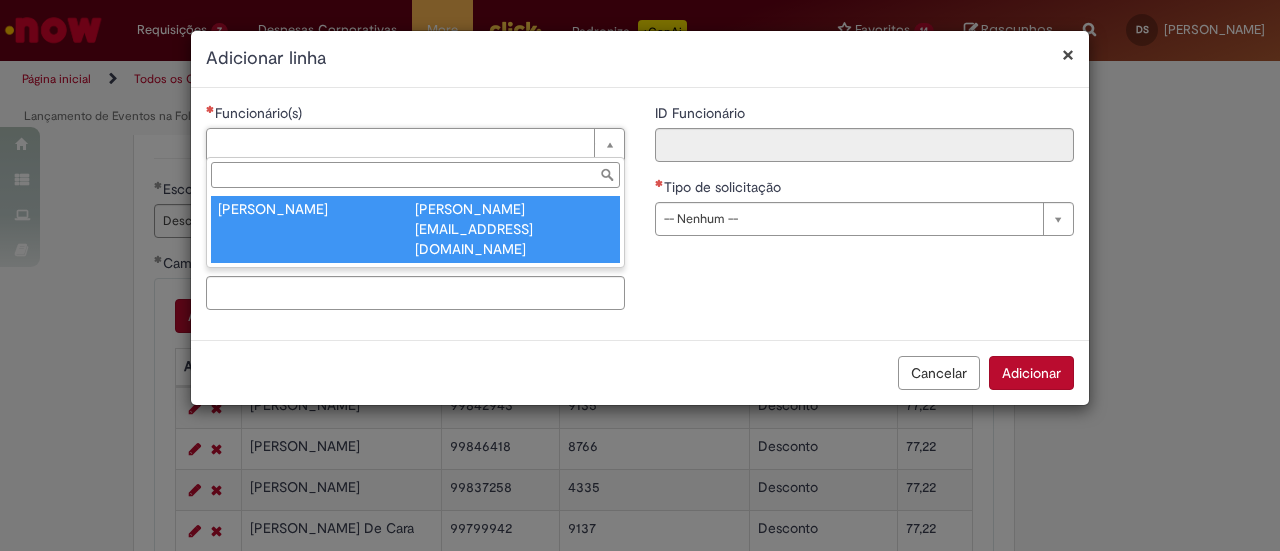 type on "****" 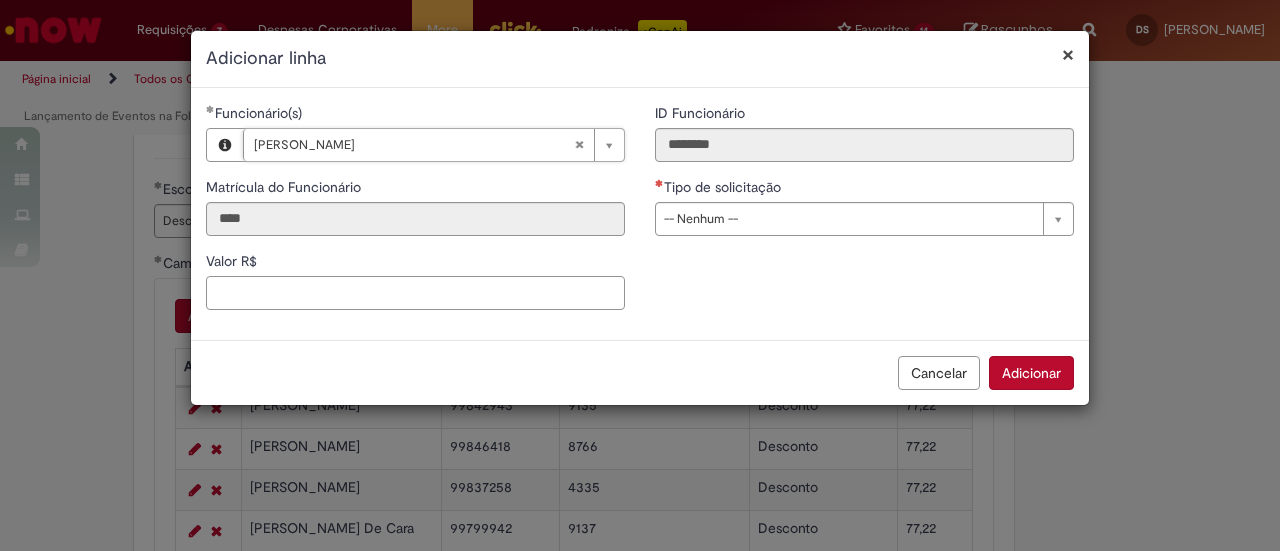 click on "Valor R$" at bounding box center (415, 293) 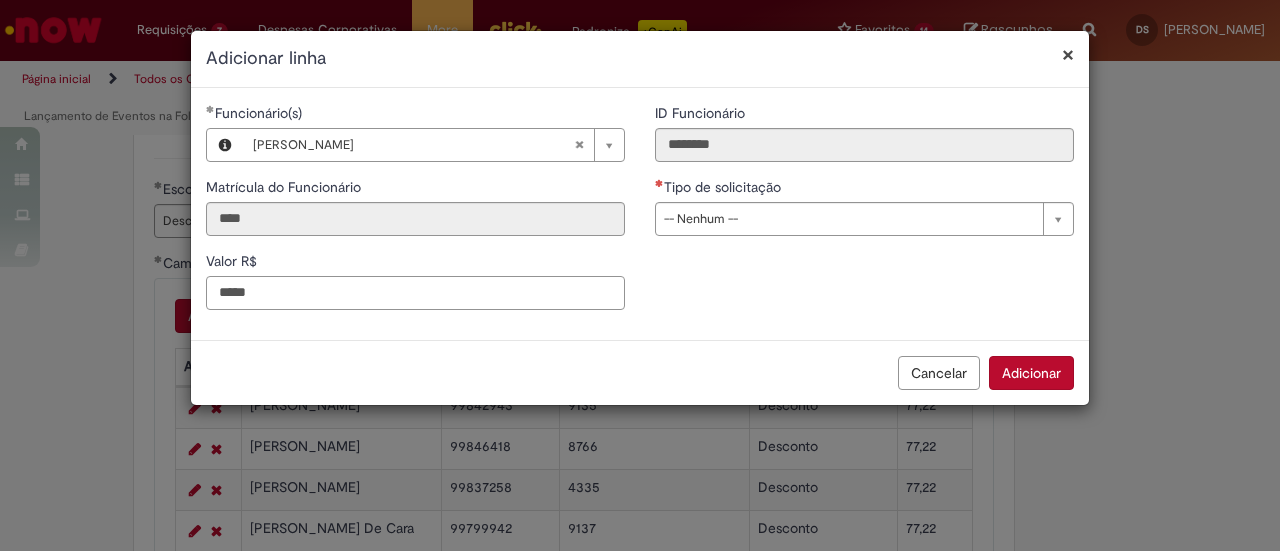type on "*****" 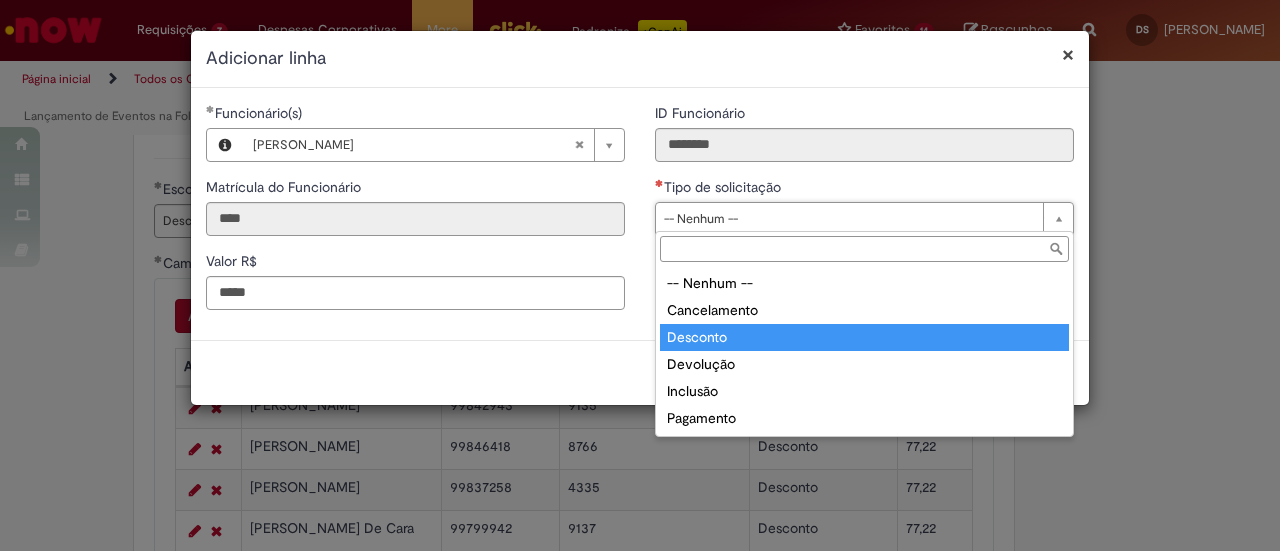 type on "********" 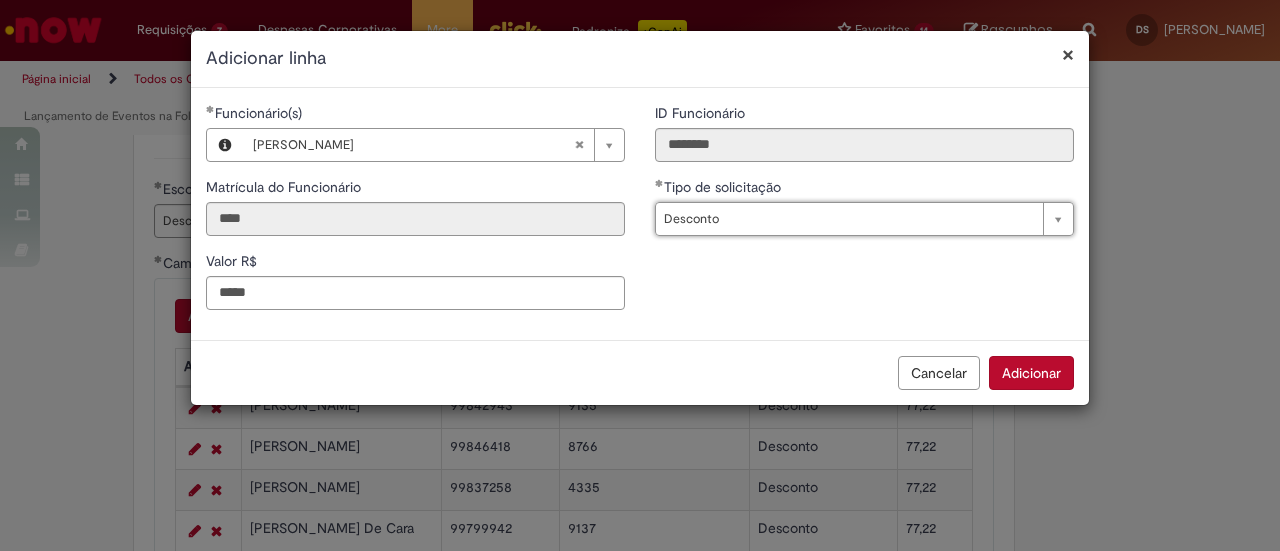 click on "Adicionar" at bounding box center (1031, 373) 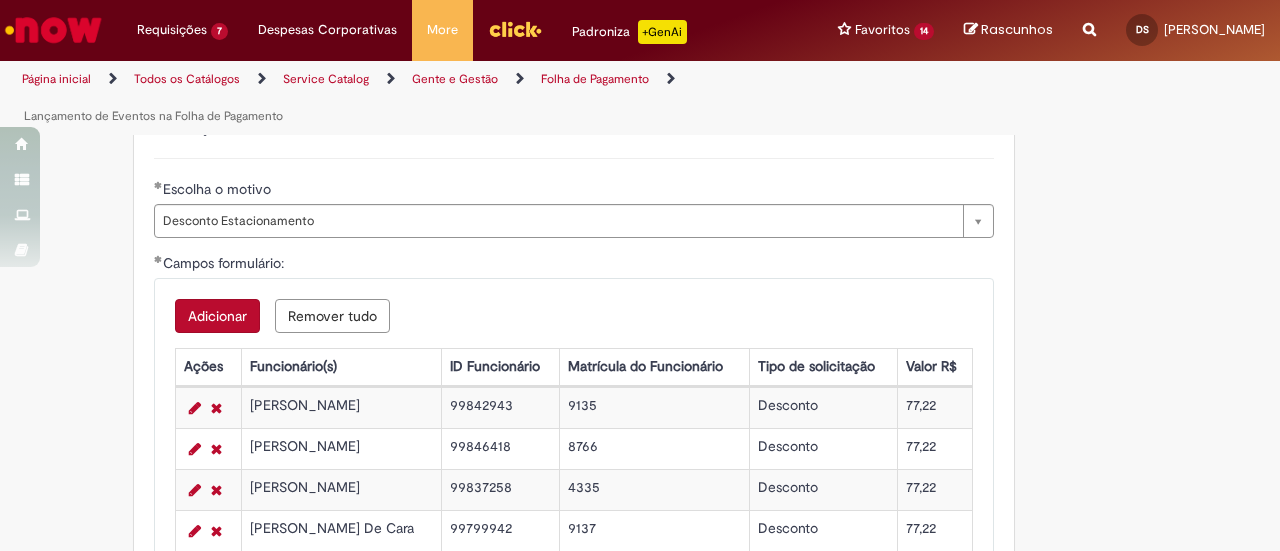 click on "Adicionar" at bounding box center [217, 316] 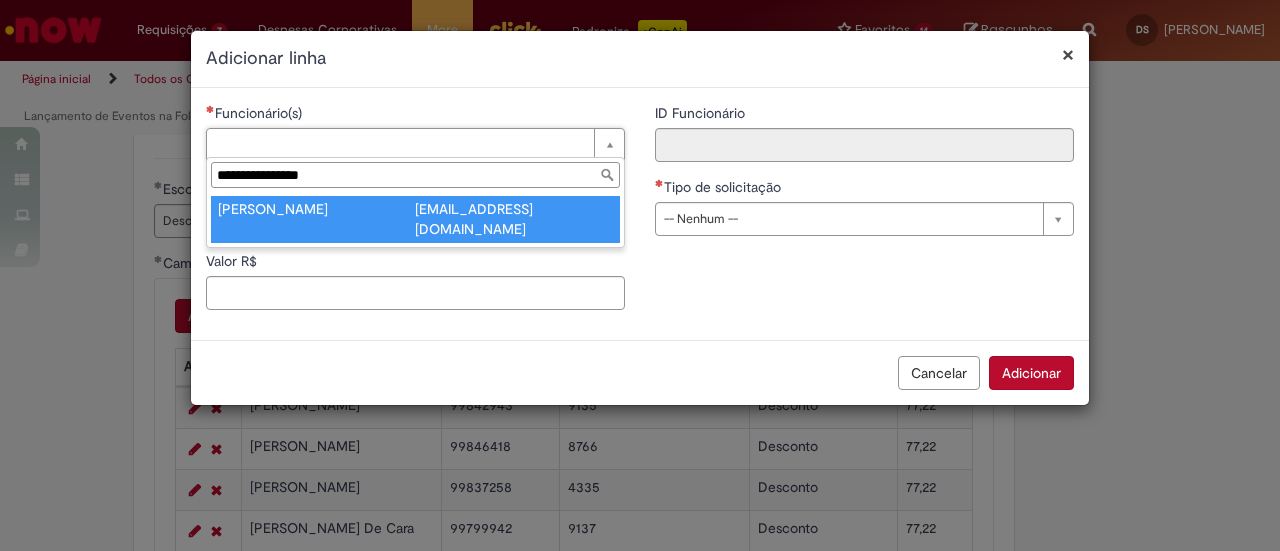 type on "**********" 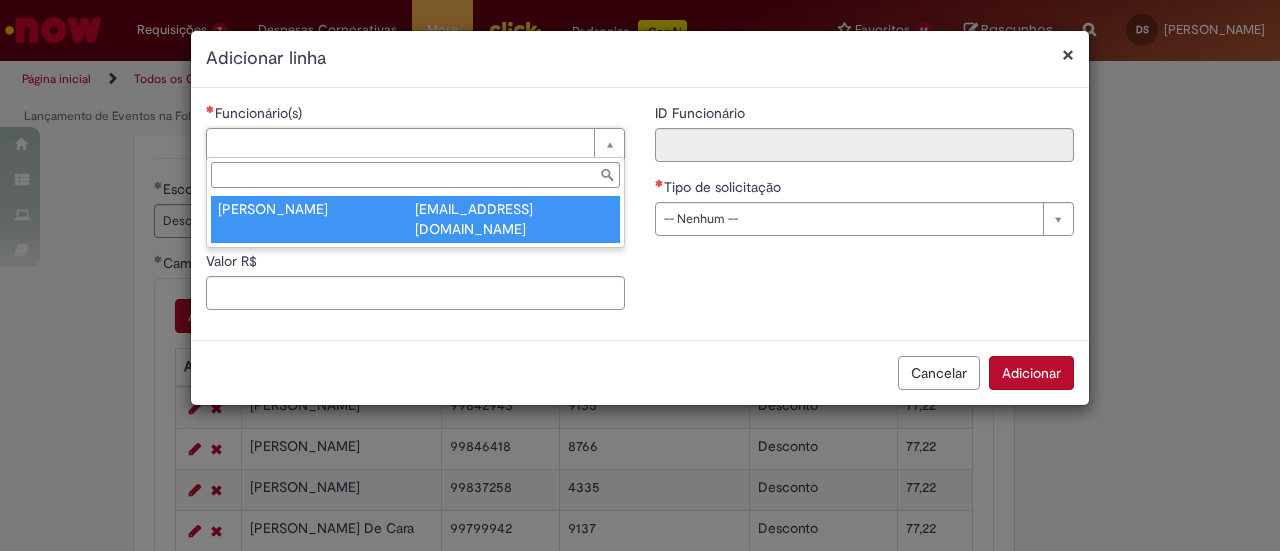 type on "********" 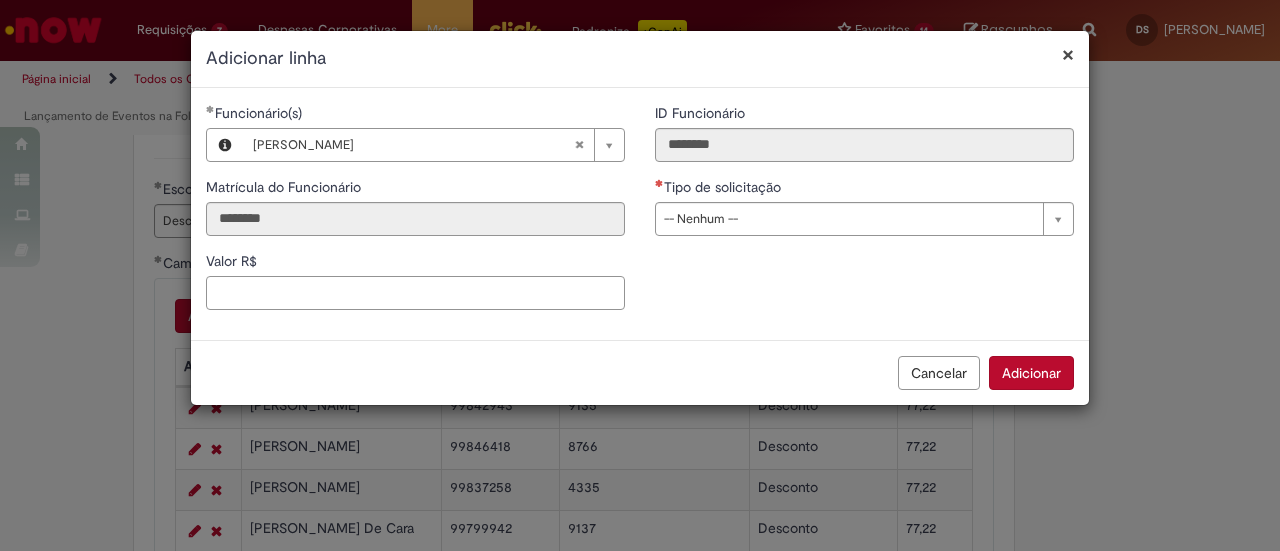 drag, startPoint x: 353, startPoint y: 290, endPoint x: 404, endPoint y: 151, distance: 148.06079 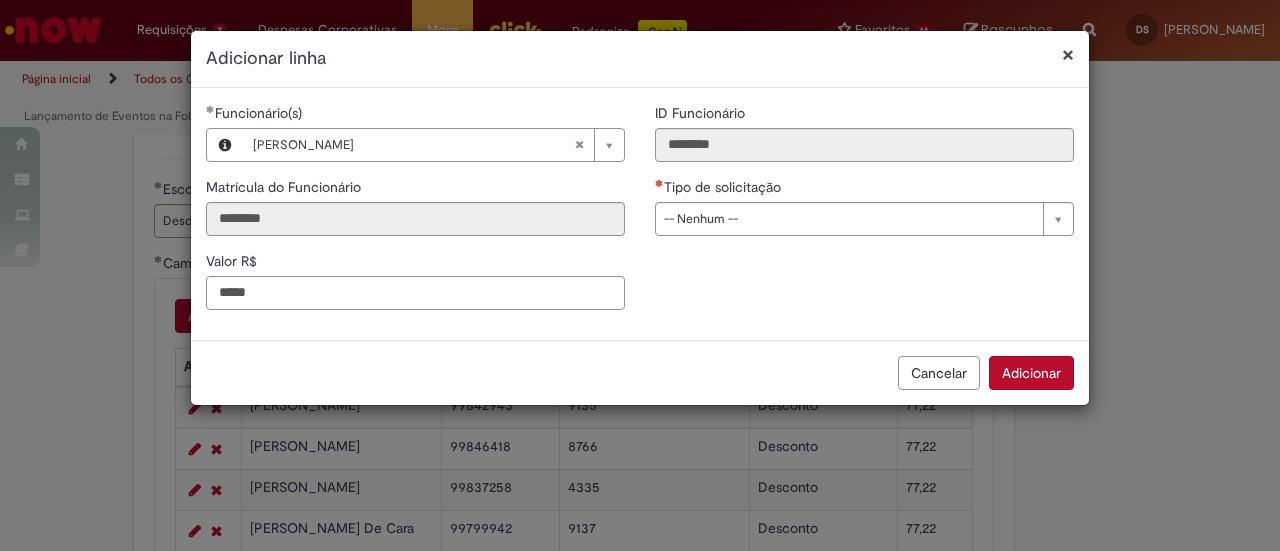 type on "*****" 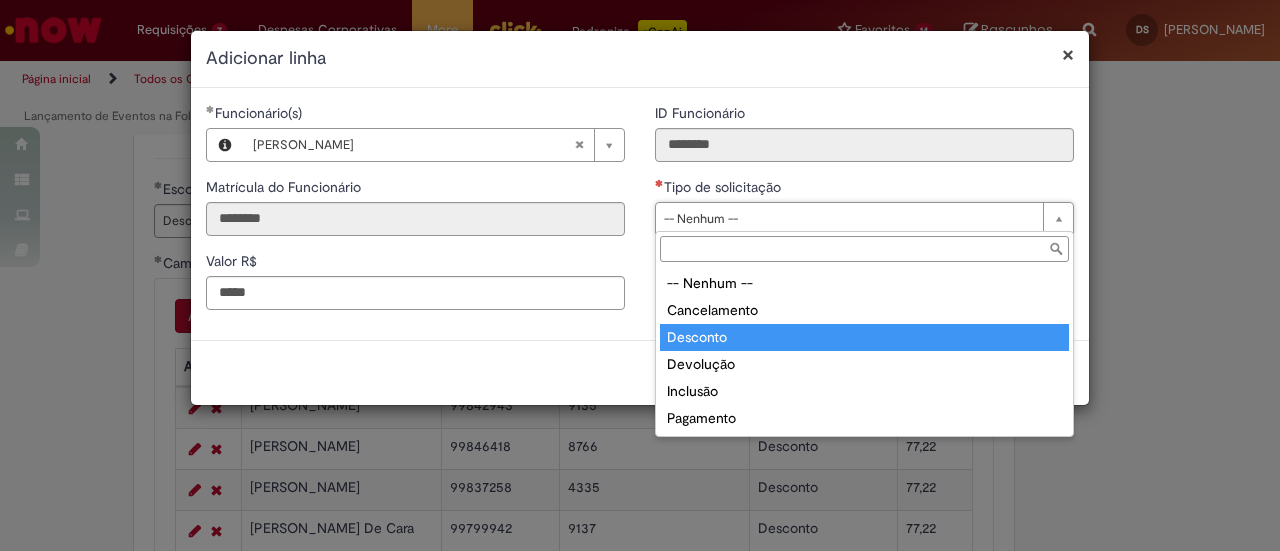 type on "********" 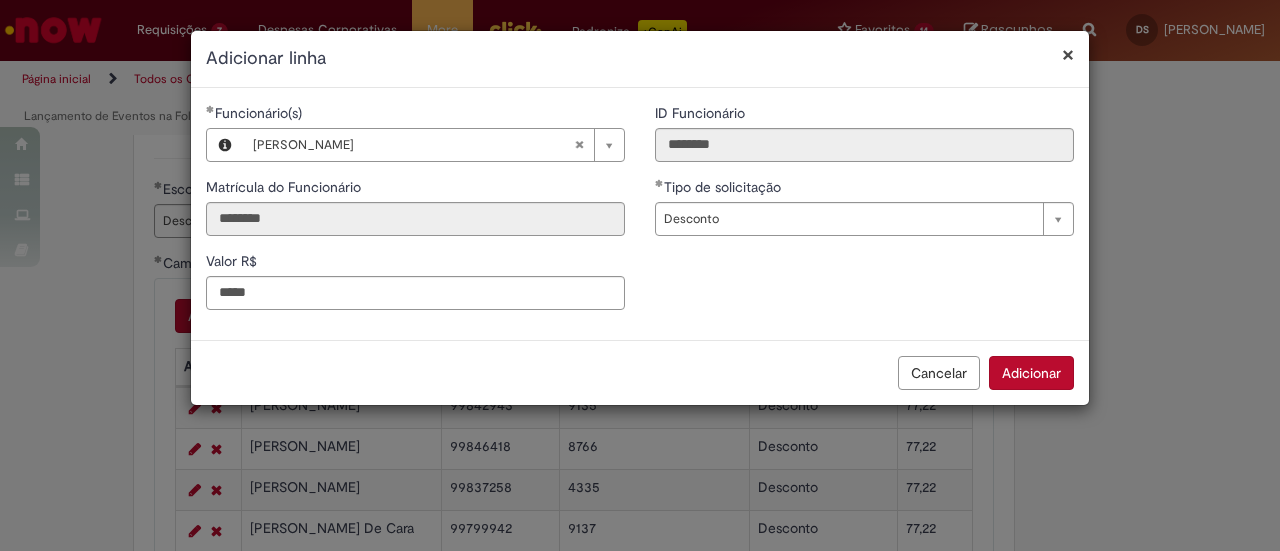 click on "Adicionar" at bounding box center (1031, 373) 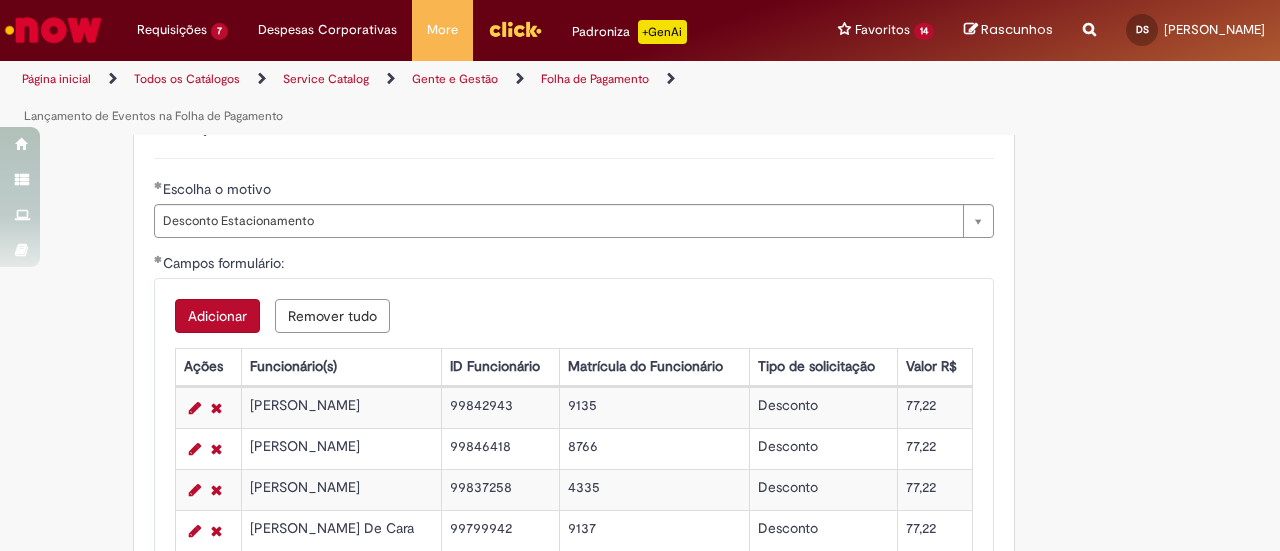 click on "Adicionar" at bounding box center [217, 316] 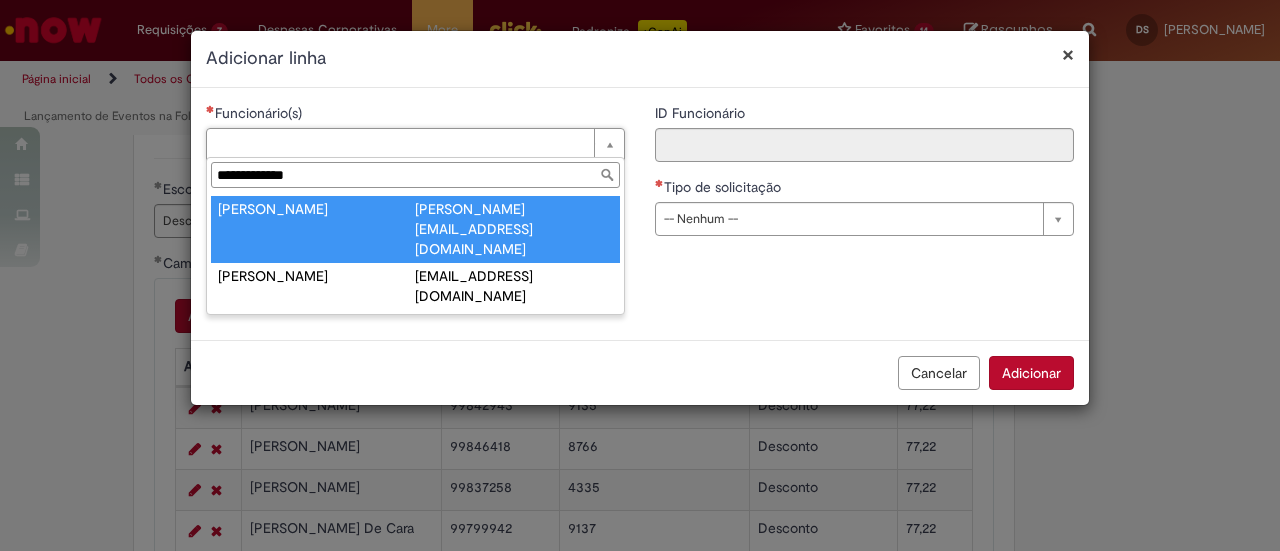 type on "**********" 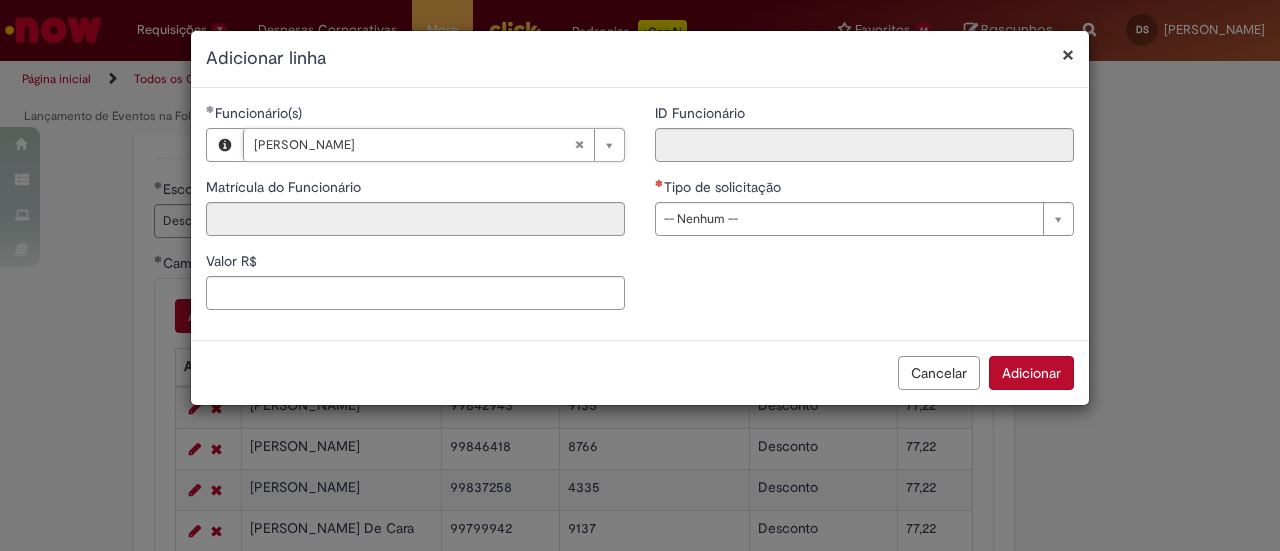 type on "********" 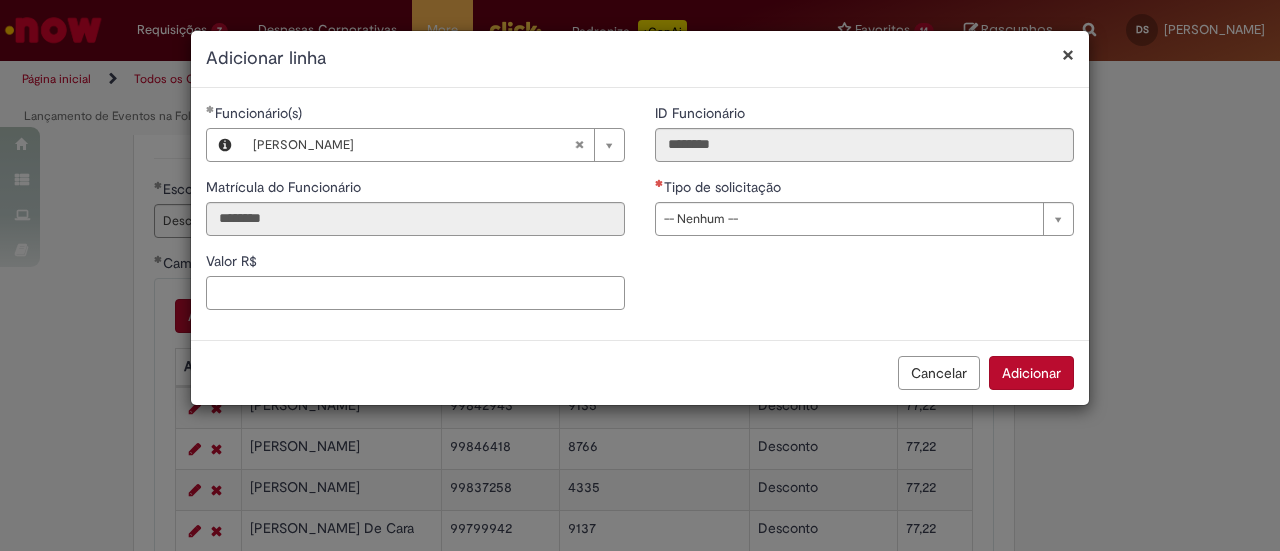 click on "Valor R$" at bounding box center (415, 293) 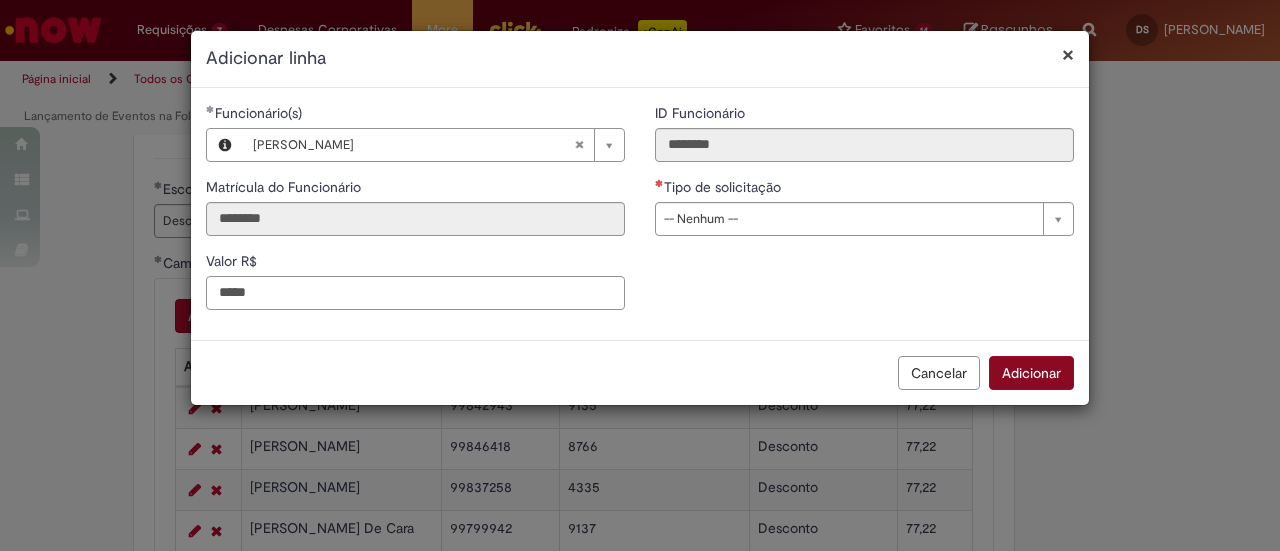 type on "*****" 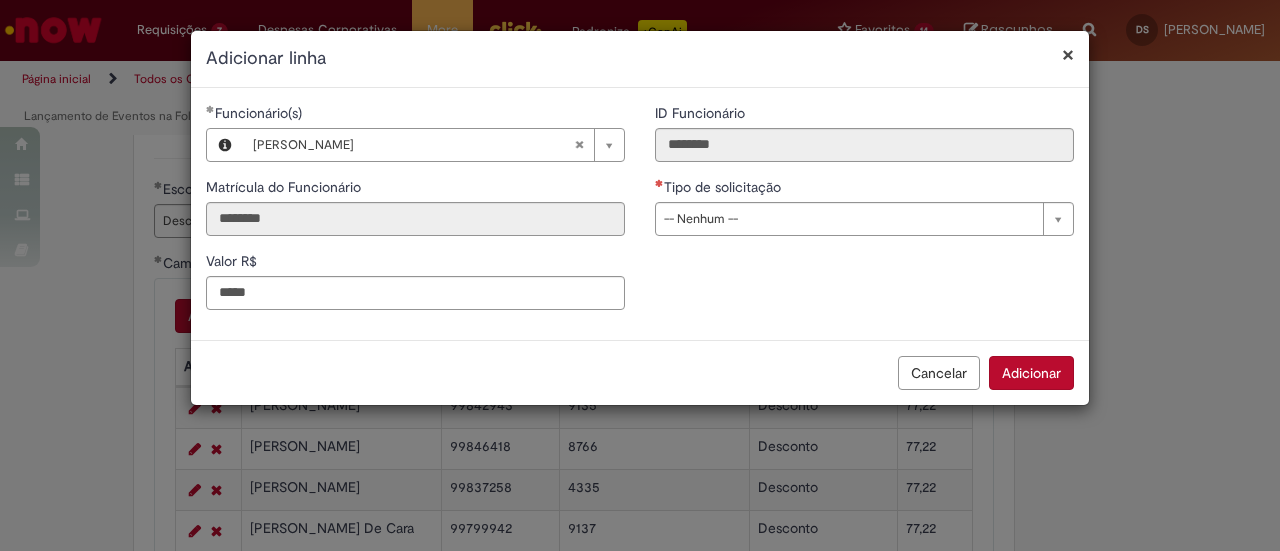 click on "Adicionar" at bounding box center (1031, 373) 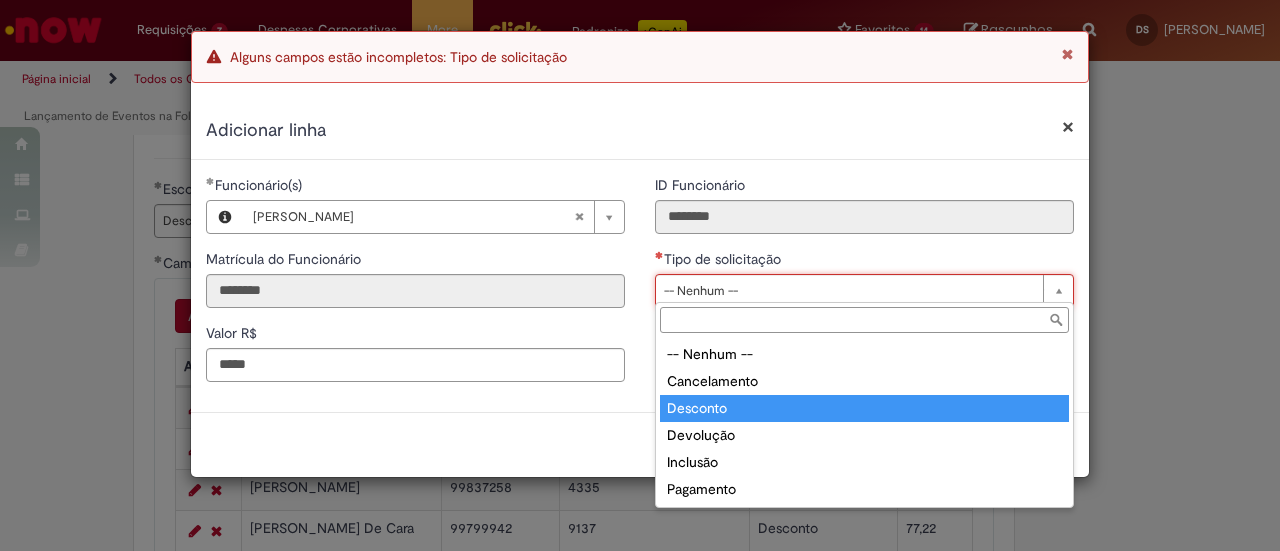 type on "********" 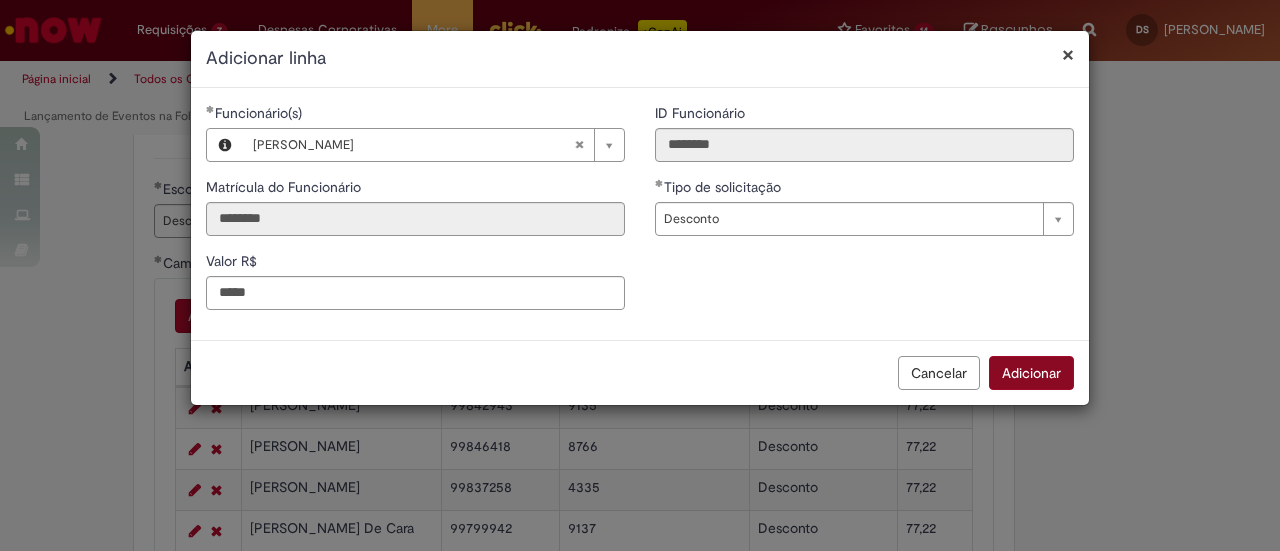 click on "**********" at bounding box center (640, 275) 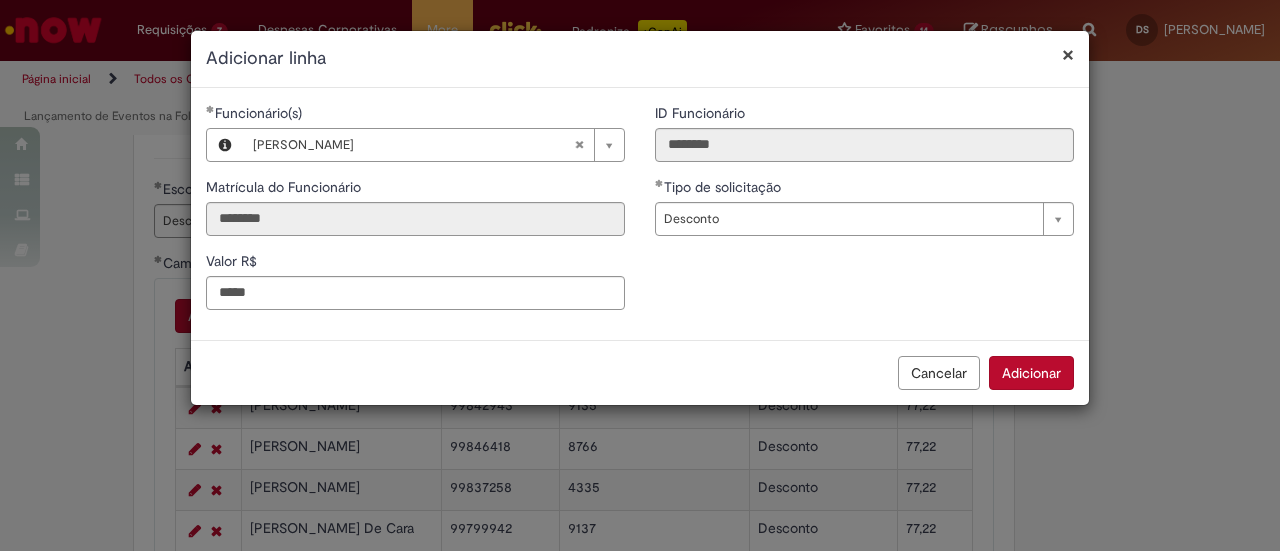 click on "Adicionar" at bounding box center [1031, 373] 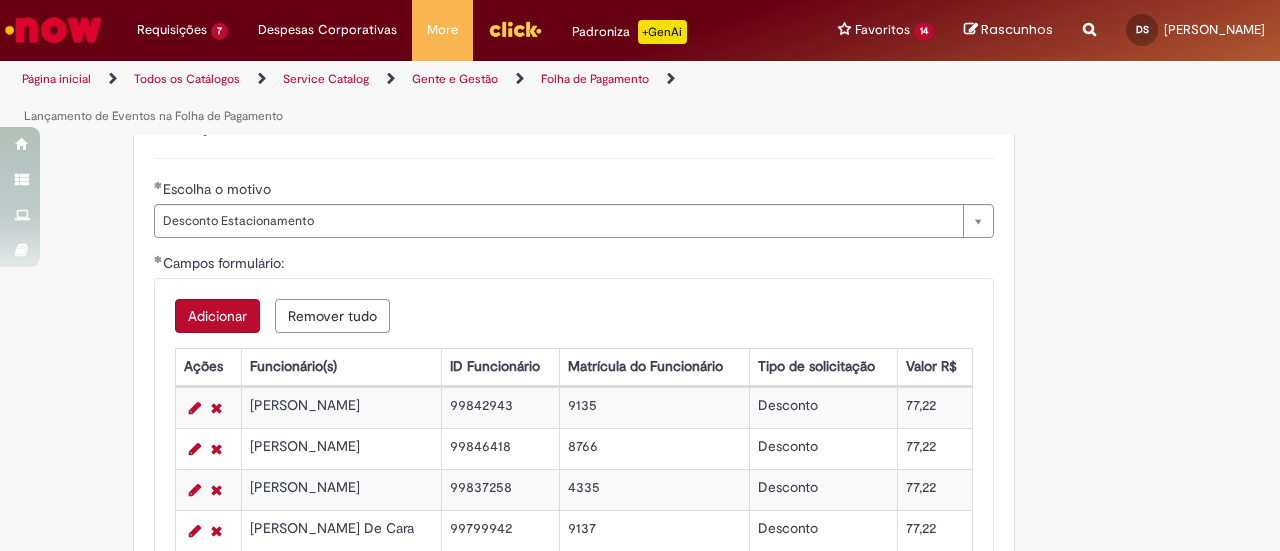 click on "Adicionar" at bounding box center (217, 316) 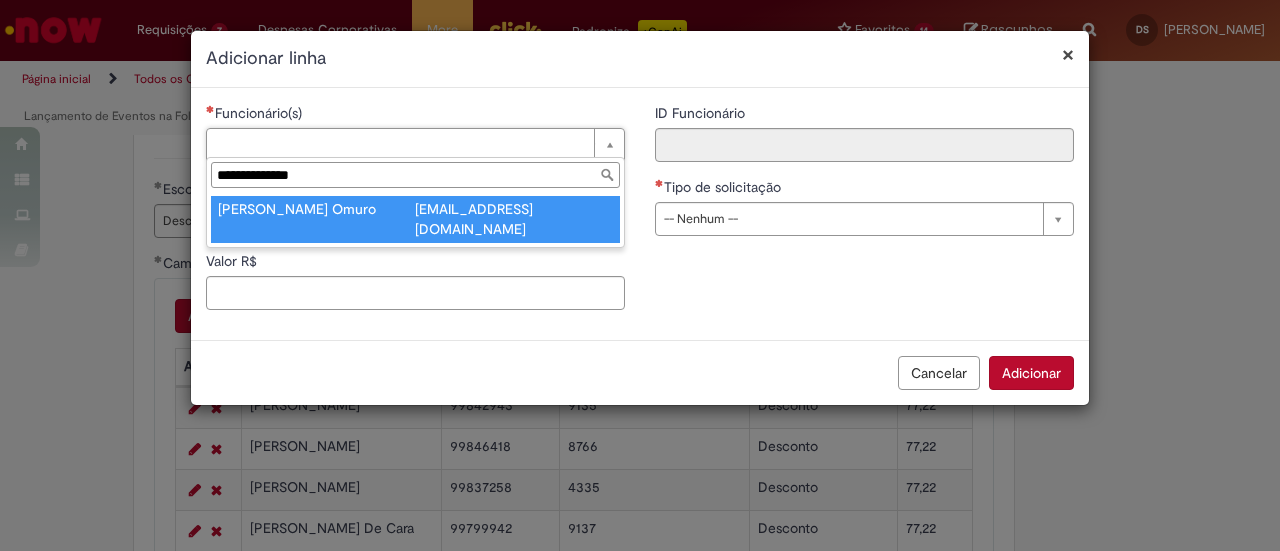 type on "**********" 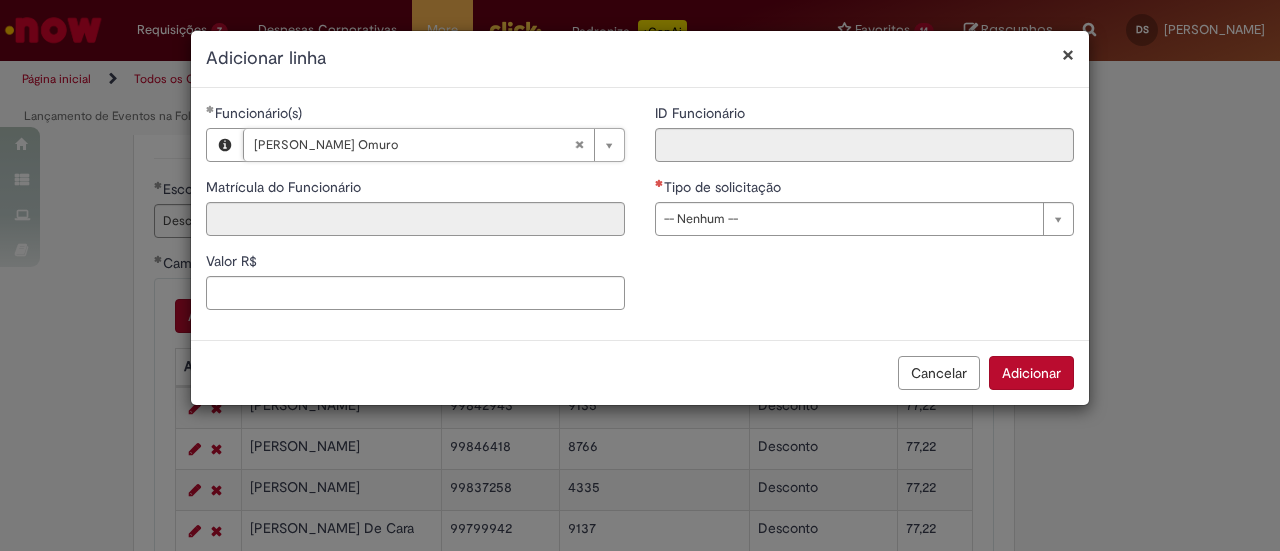 type on "********" 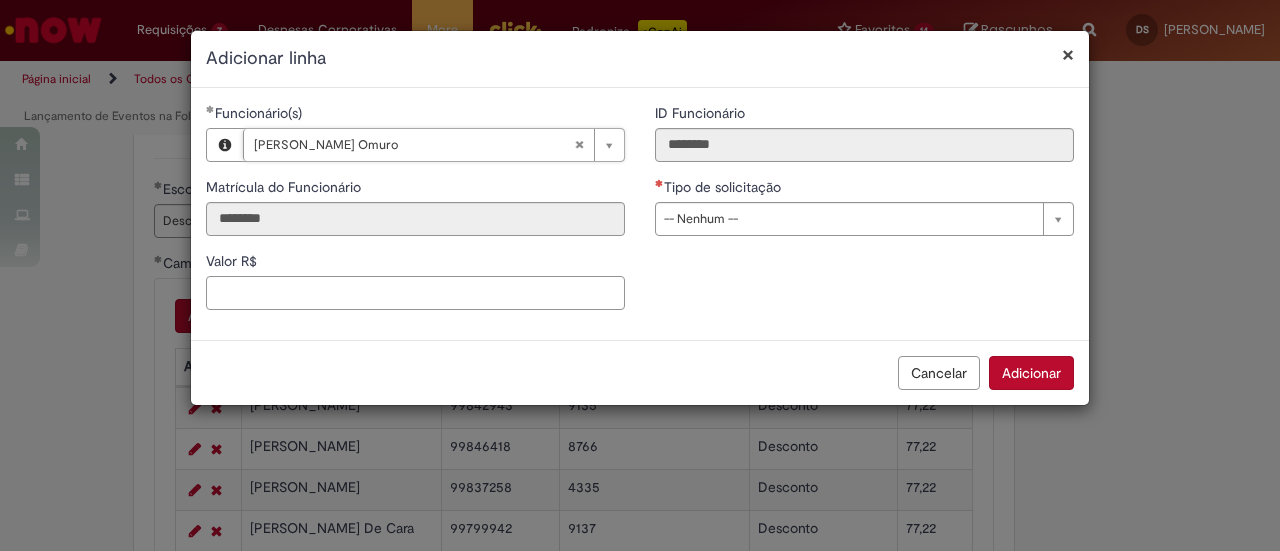 drag, startPoint x: 372, startPoint y: 291, endPoint x: 376, endPoint y: 279, distance: 12.649111 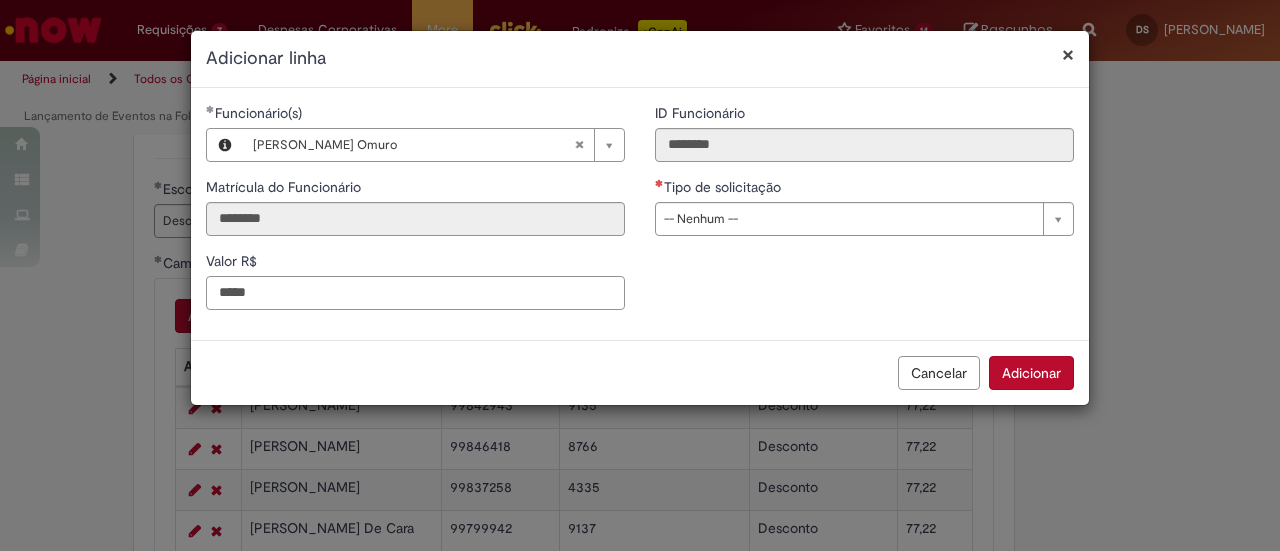 type on "*****" 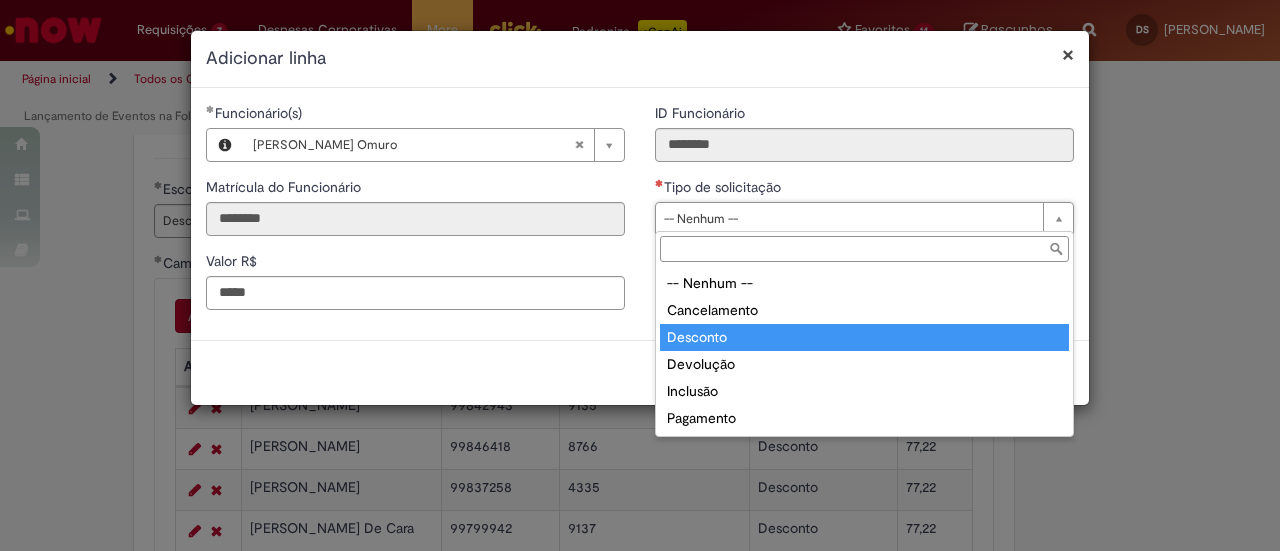 type on "********" 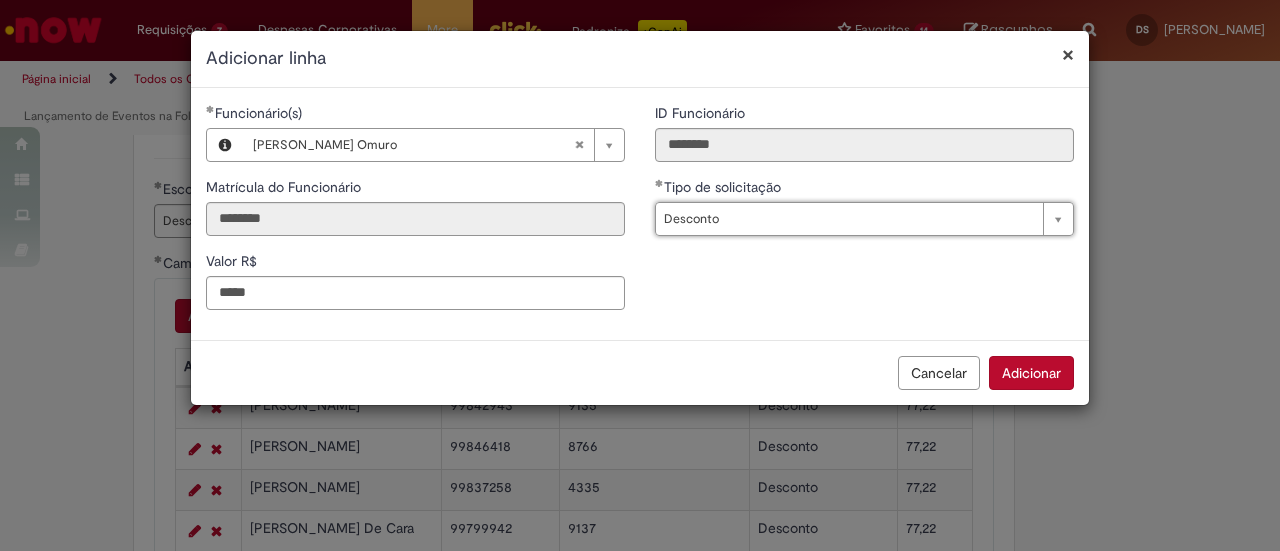 click on "Adicionar" at bounding box center (1031, 373) 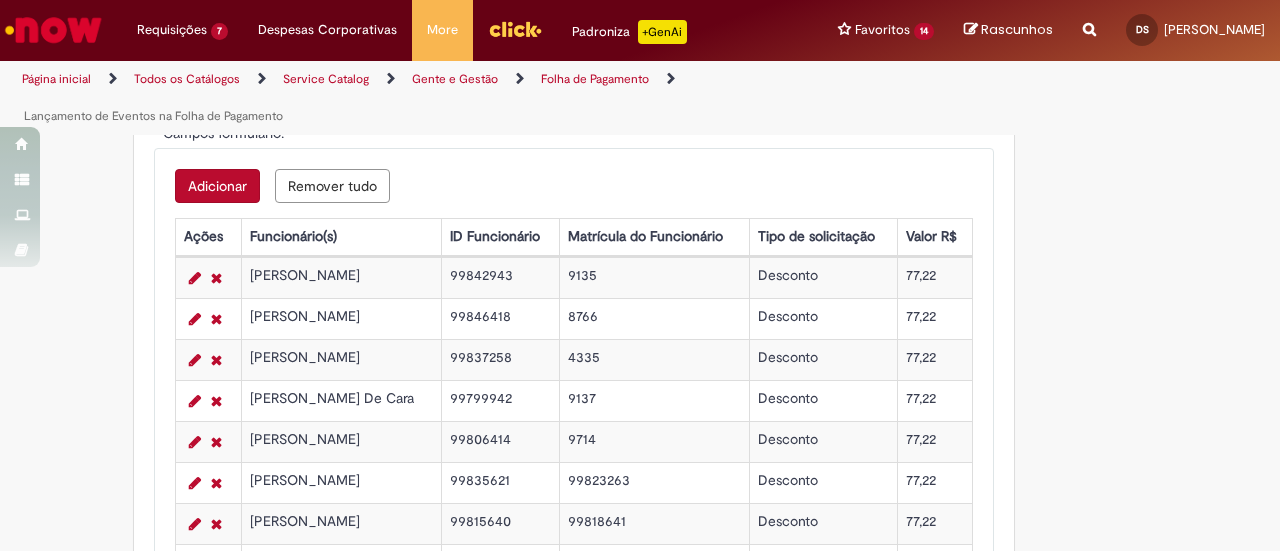 scroll, scrollTop: 1000, scrollLeft: 0, axis: vertical 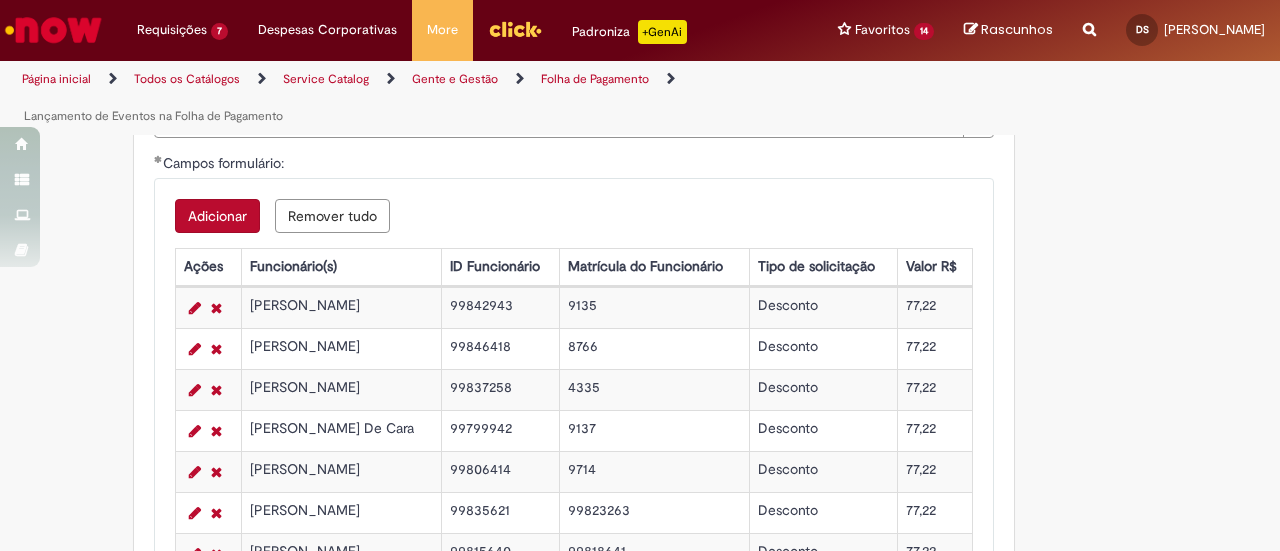 click on "Adicionar" at bounding box center [217, 216] 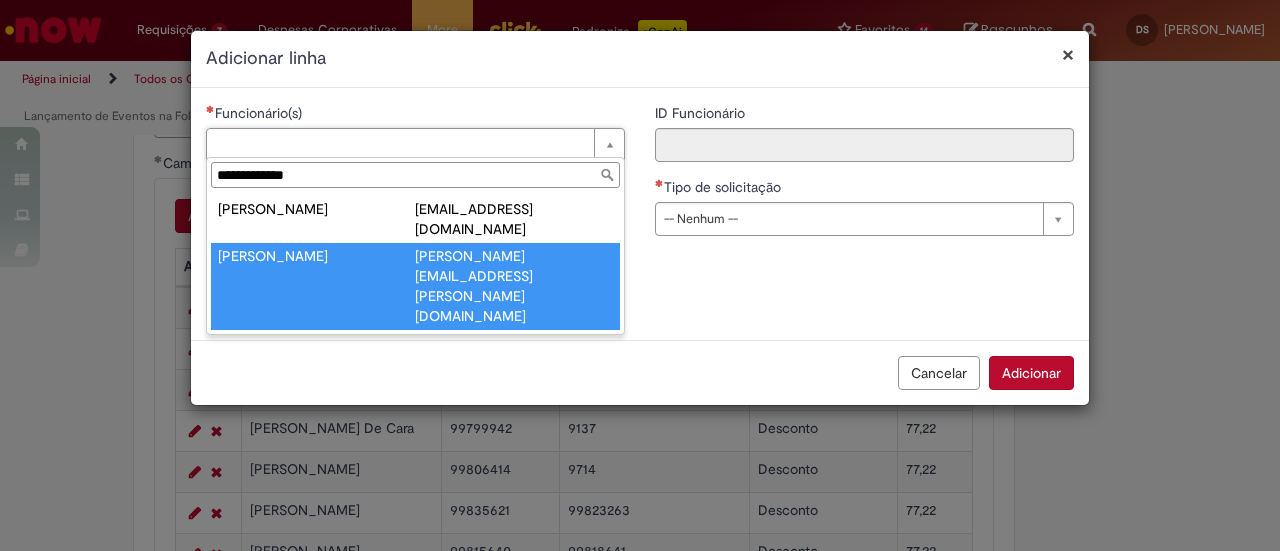 type on "**********" 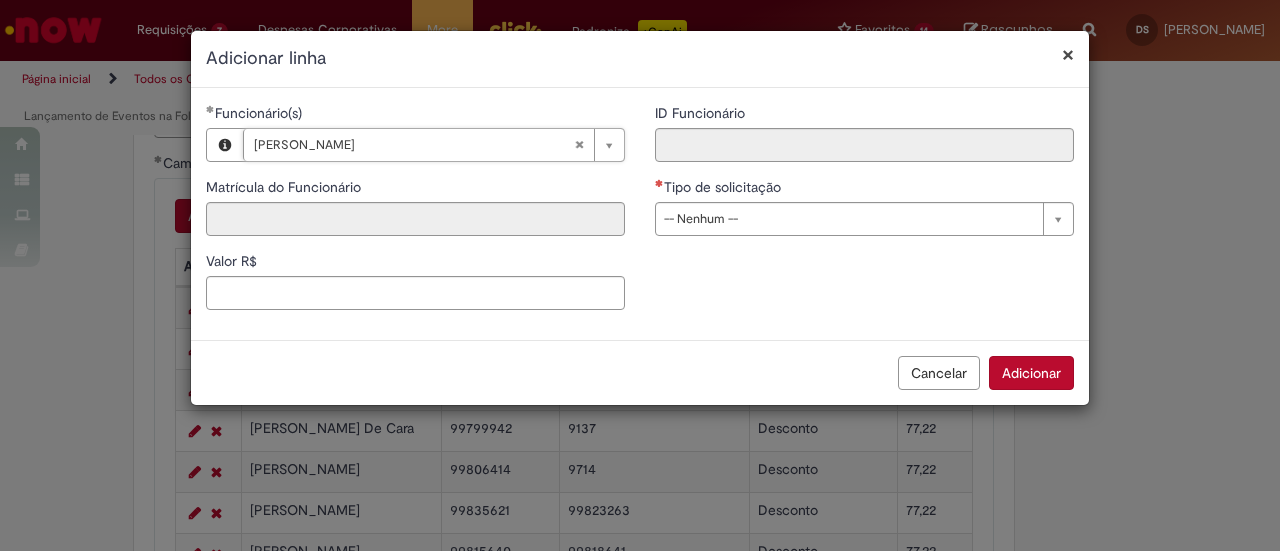 type on "****" 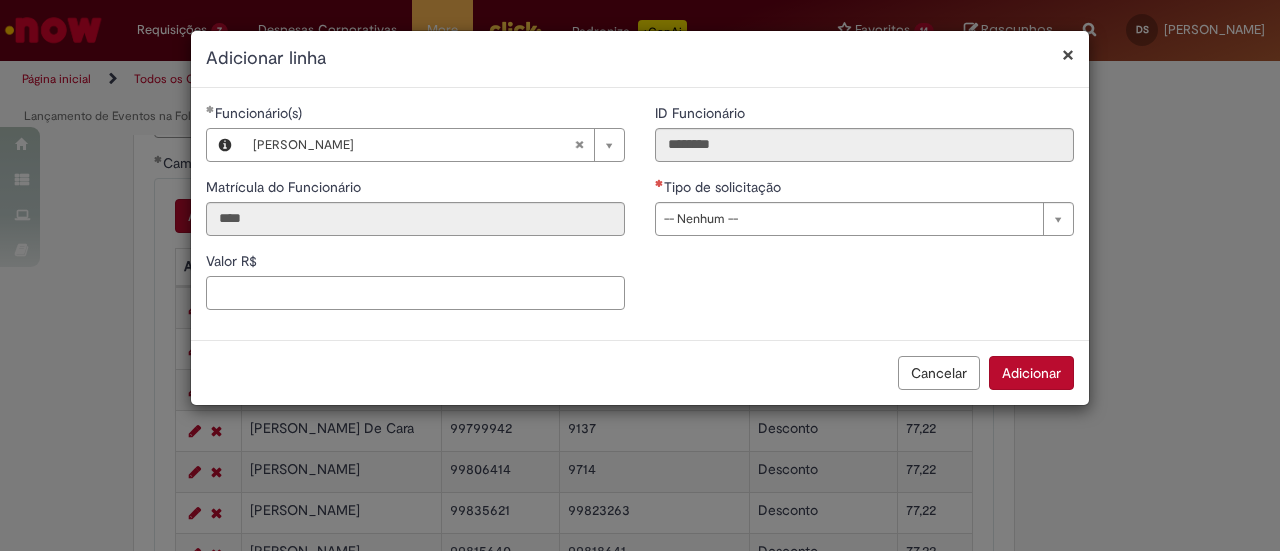 click on "Valor R$" at bounding box center [415, 293] 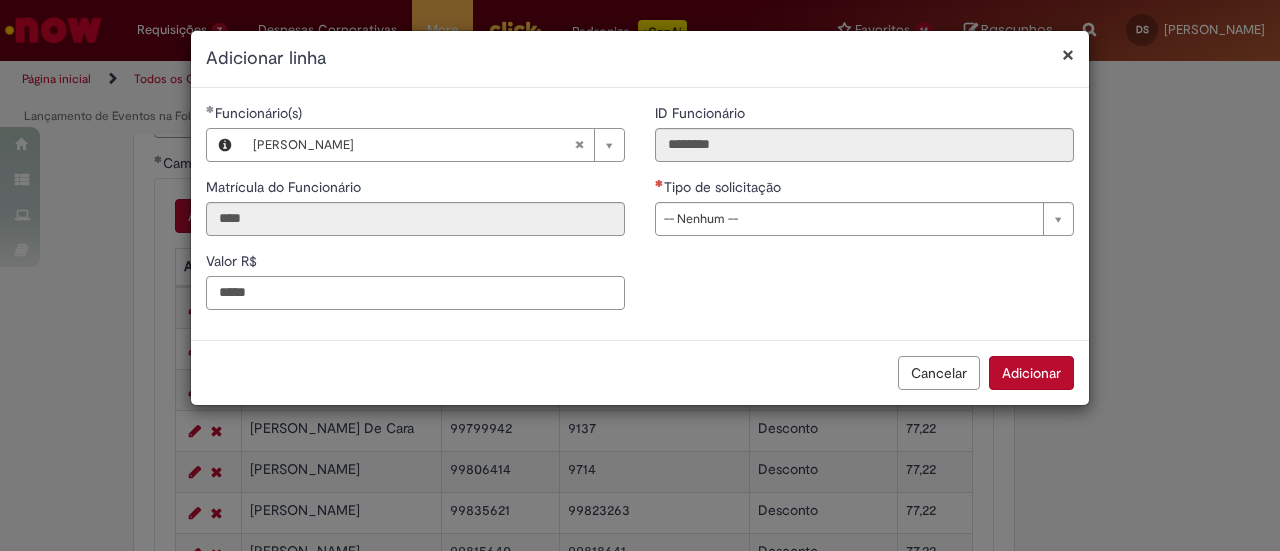 type on "*****" 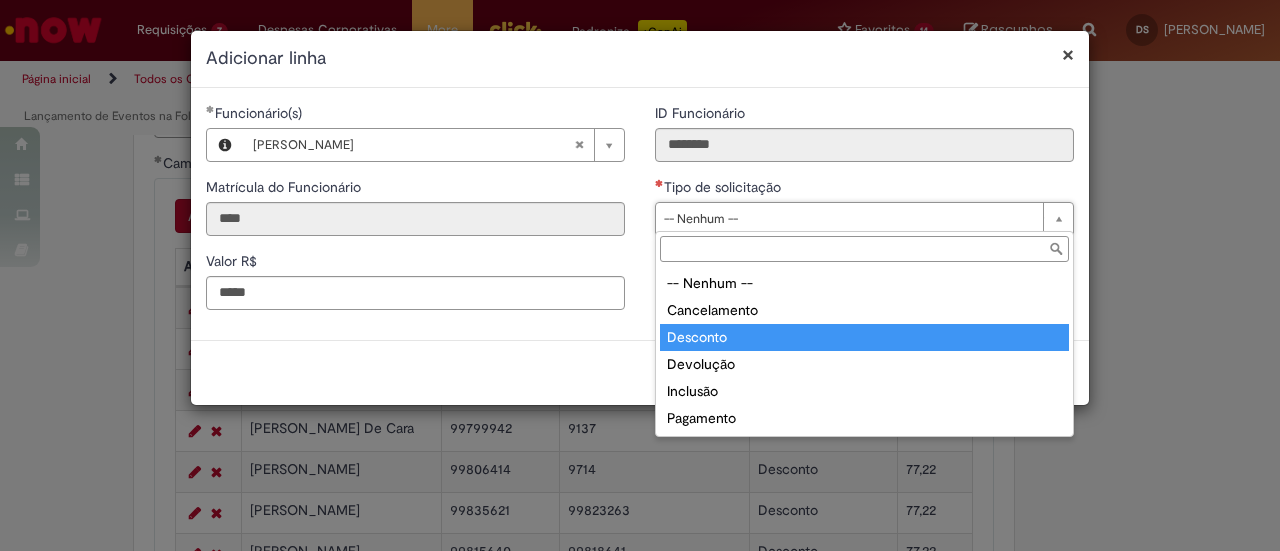 type on "********" 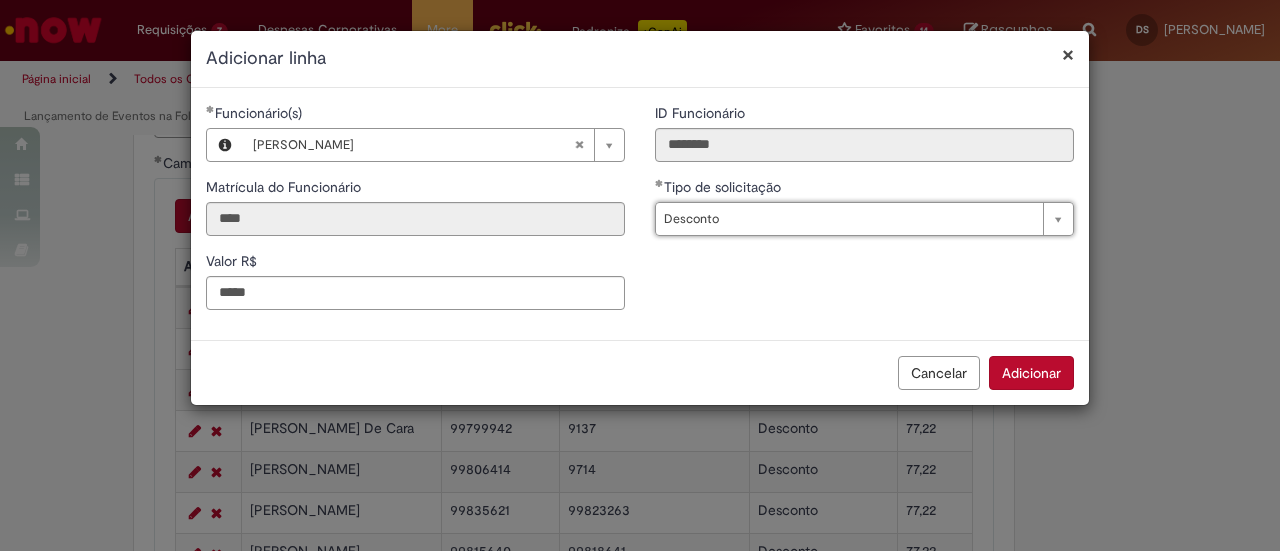 click on "Adicionar" at bounding box center [1031, 373] 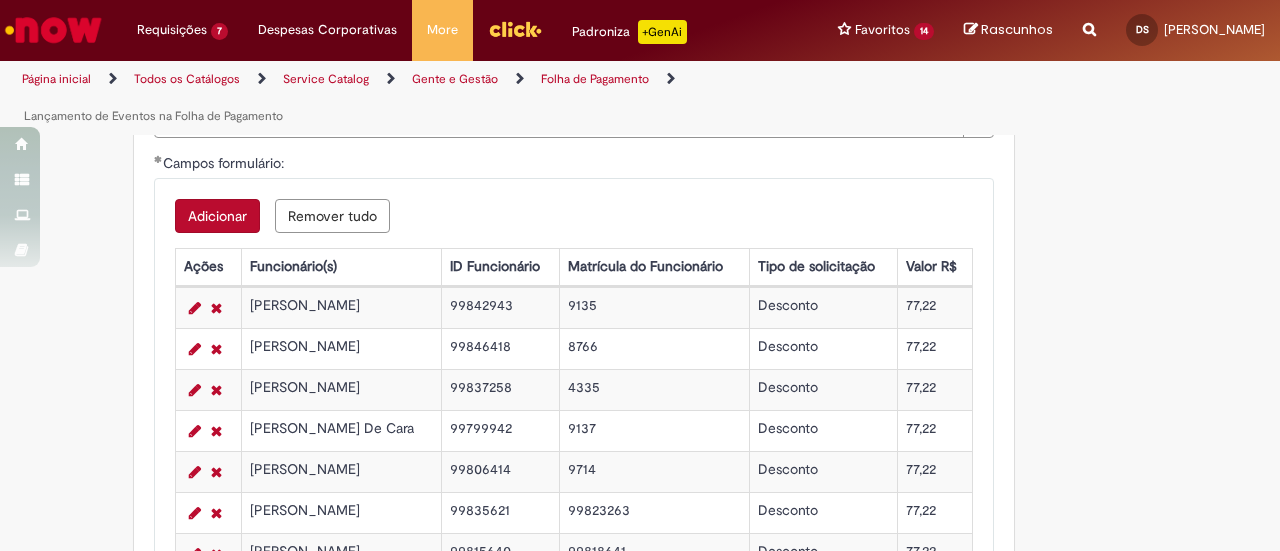 click on "Adicionar" at bounding box center [217, 216] 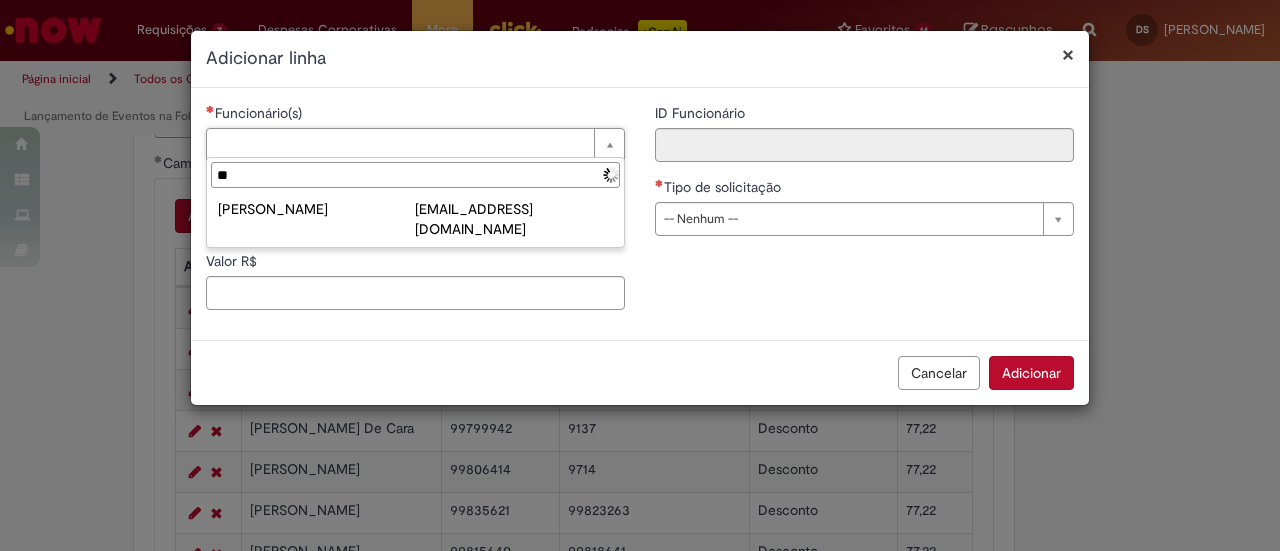 type on "*" 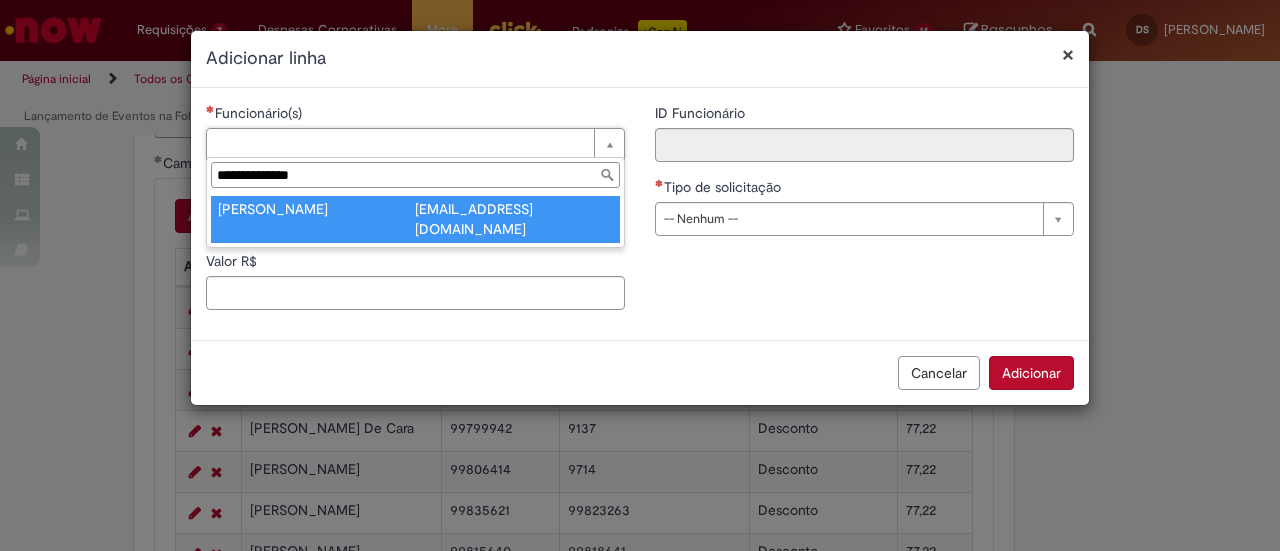 type on "**********" 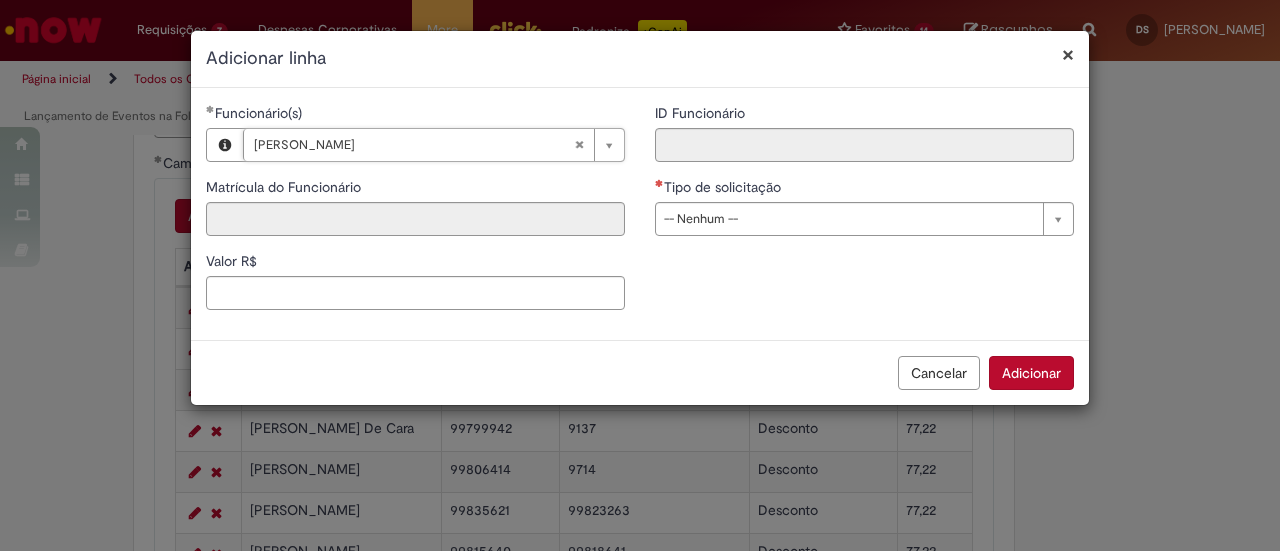 type on "********" 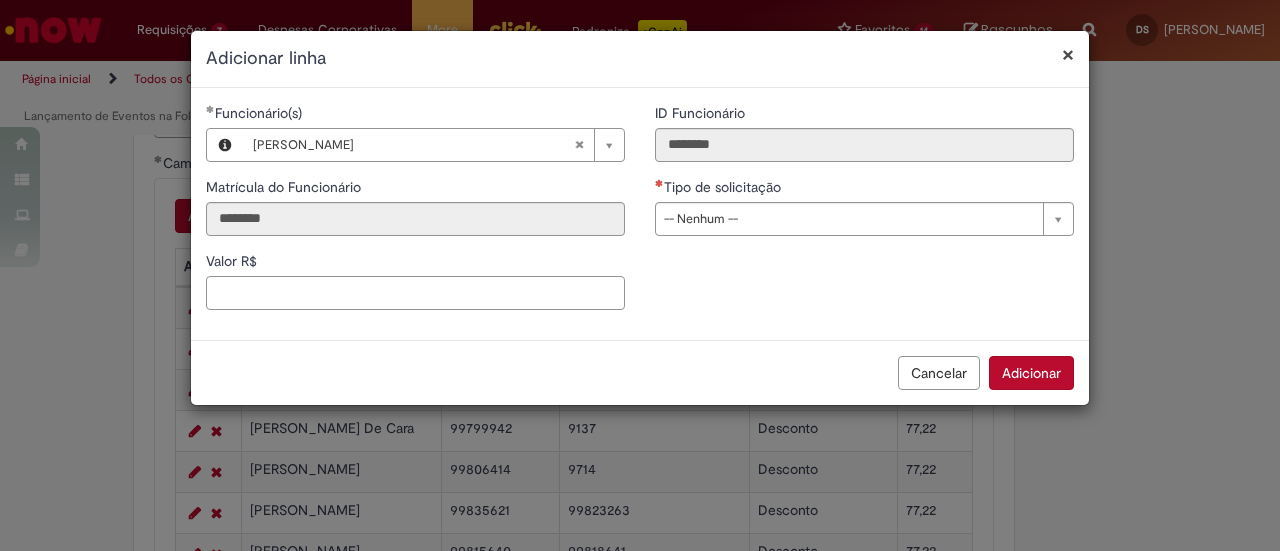click on "Valor R$" at bounding box center (415, 293) 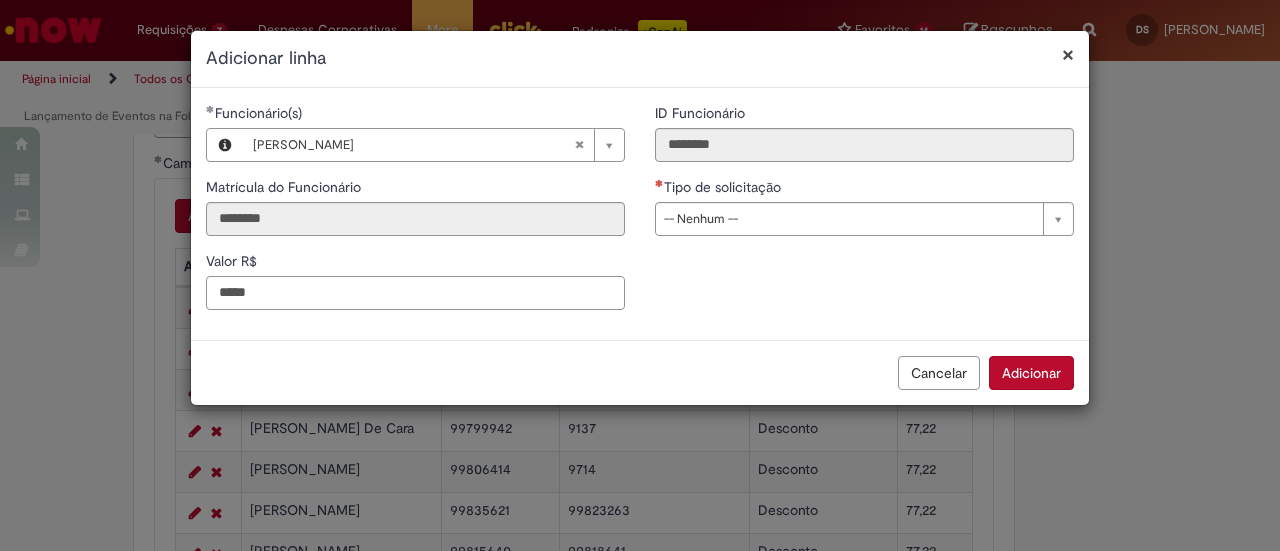 type on "*****" 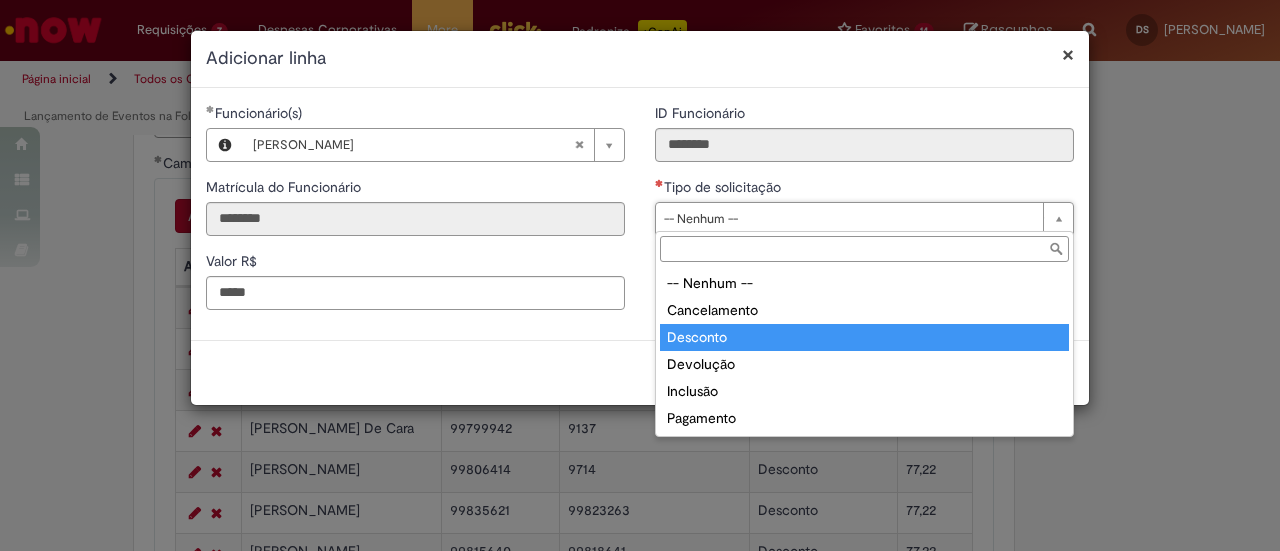 type on "********" 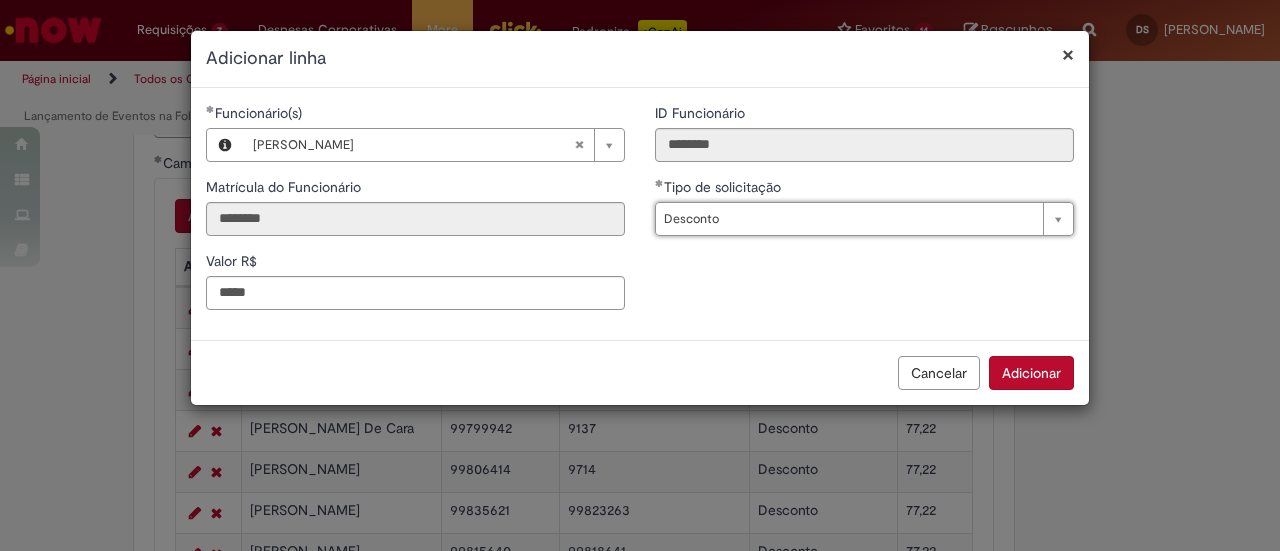 click on "Adicionar" at bounding box center (1031, 373) 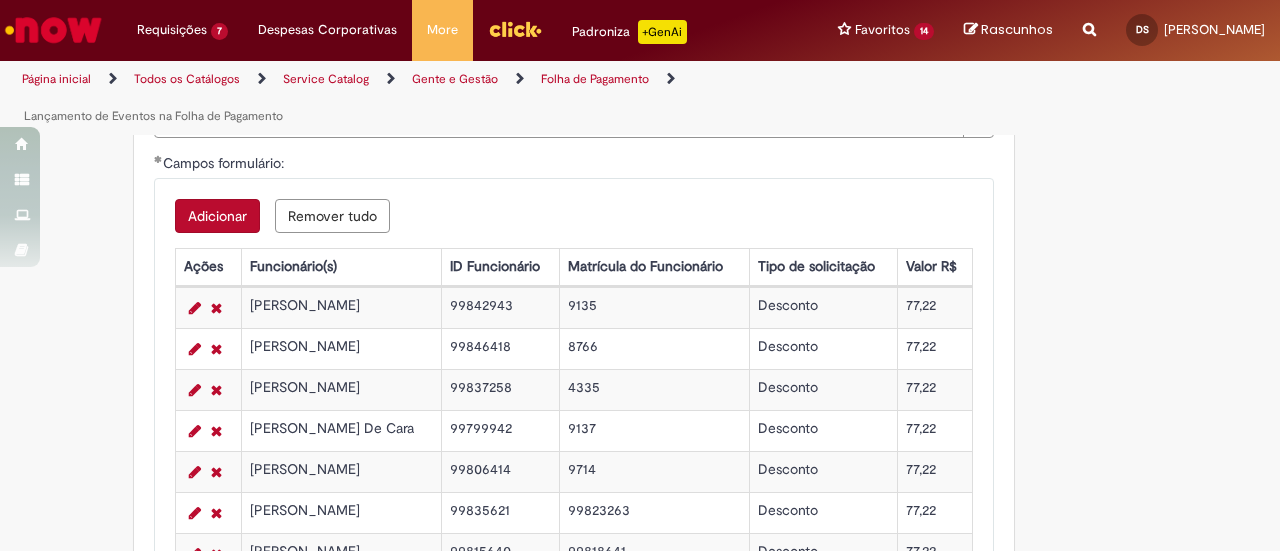 click on "Adicionar" at bounding box center (217, 216) 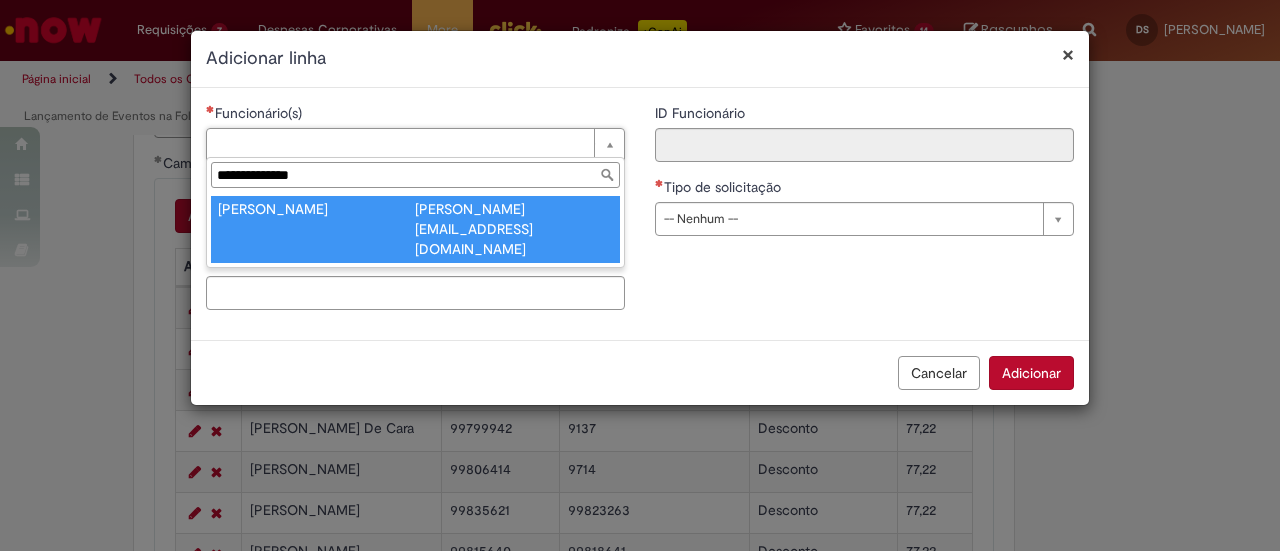 type on "**********" 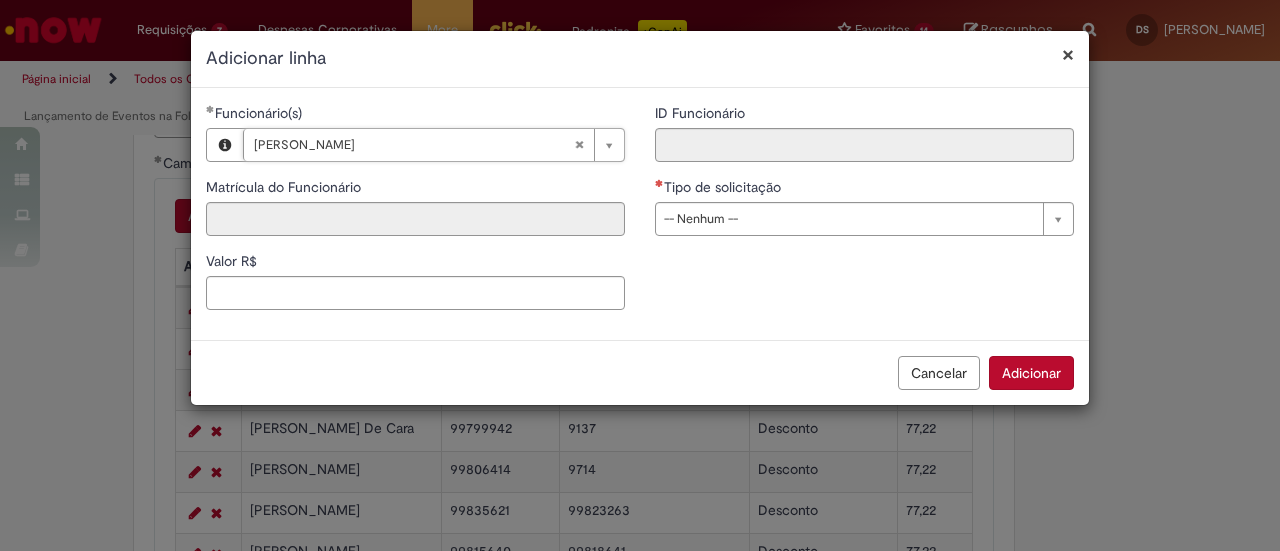 type on "****" 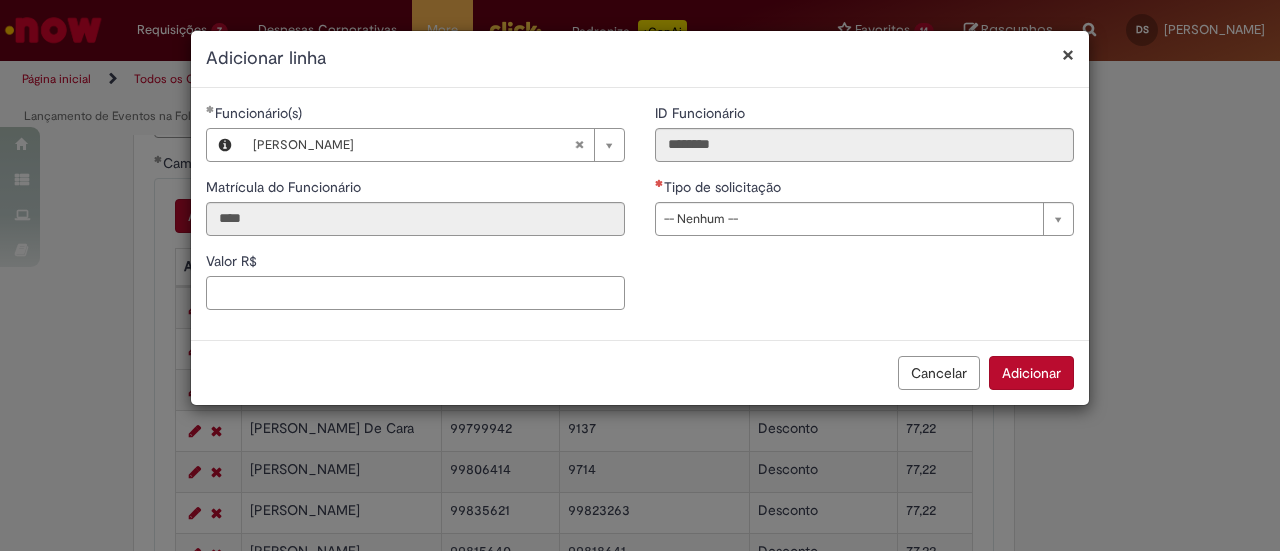 drag, startPoint x: 470, startPoint y: 293, endPoint x: 482, endPoint y: 275, distance: 21.633308 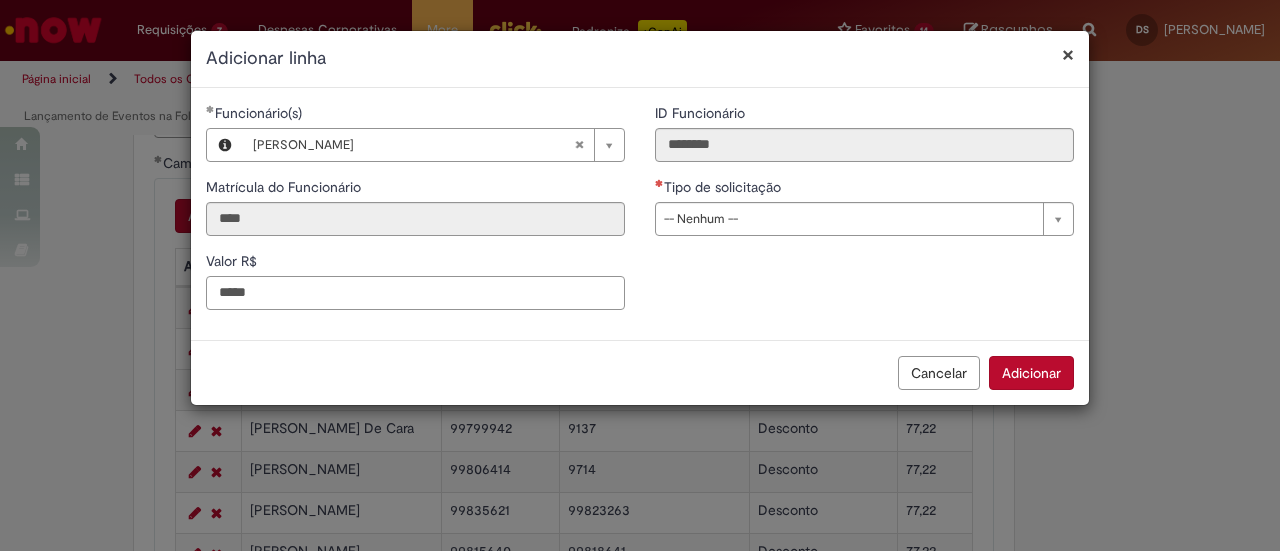 type on "*****" 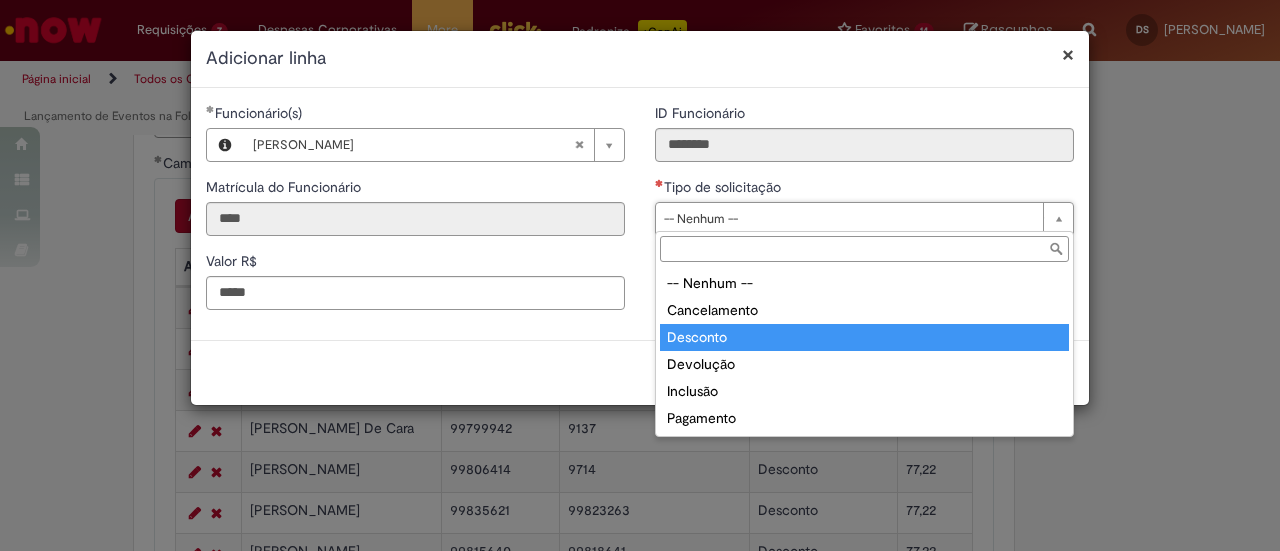 type on "********" 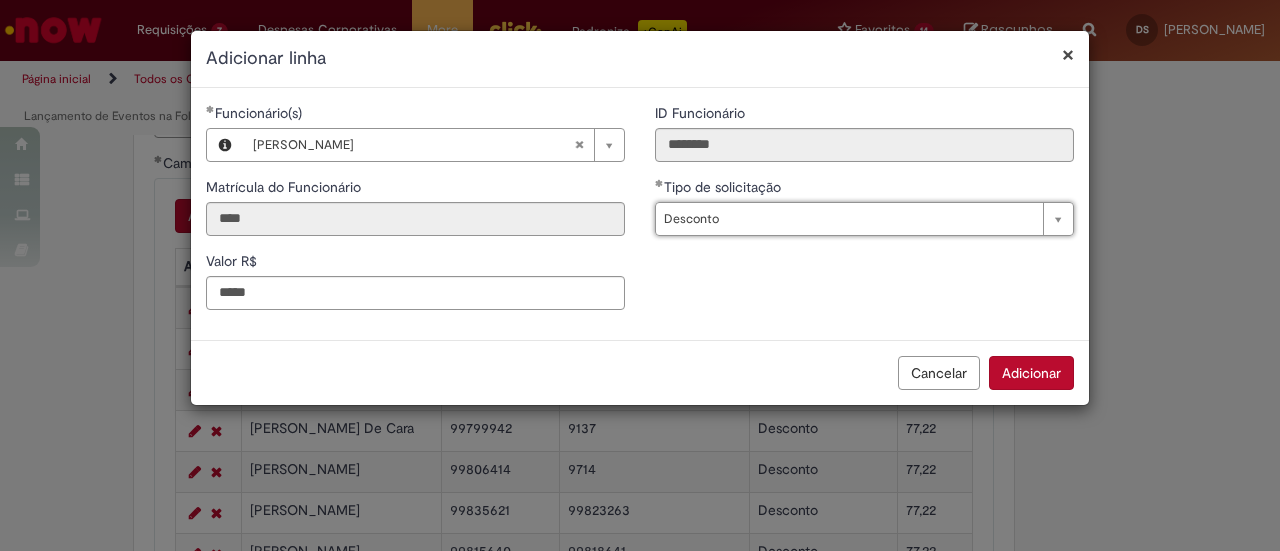 click on "Adicionar" at bounding box center (1031, 373) 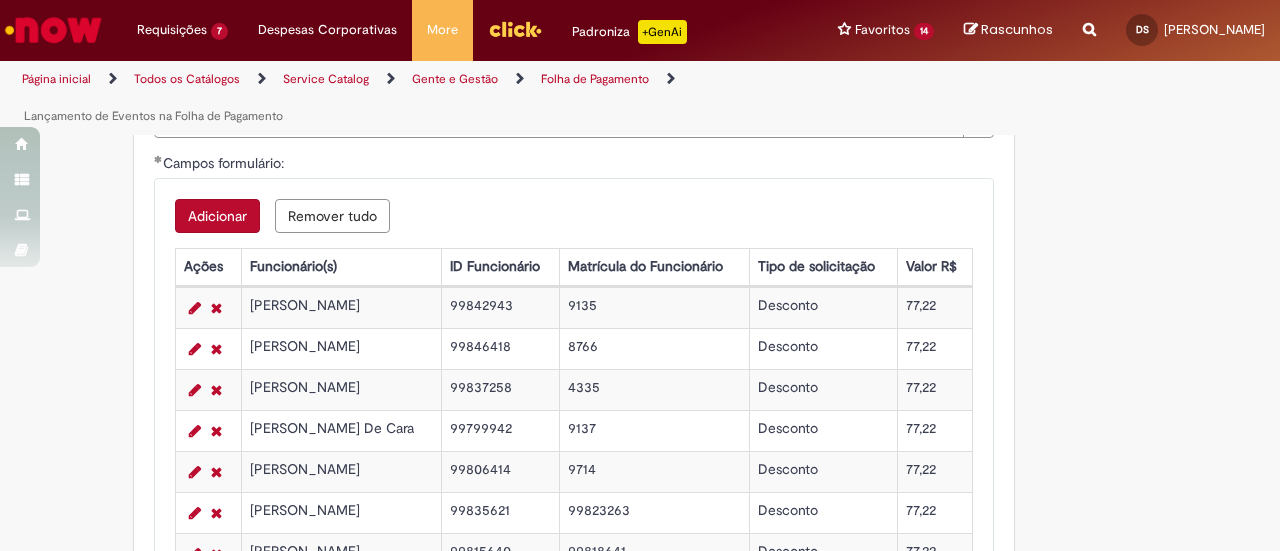click on "Adicionar" at bounding box center (217, 216) 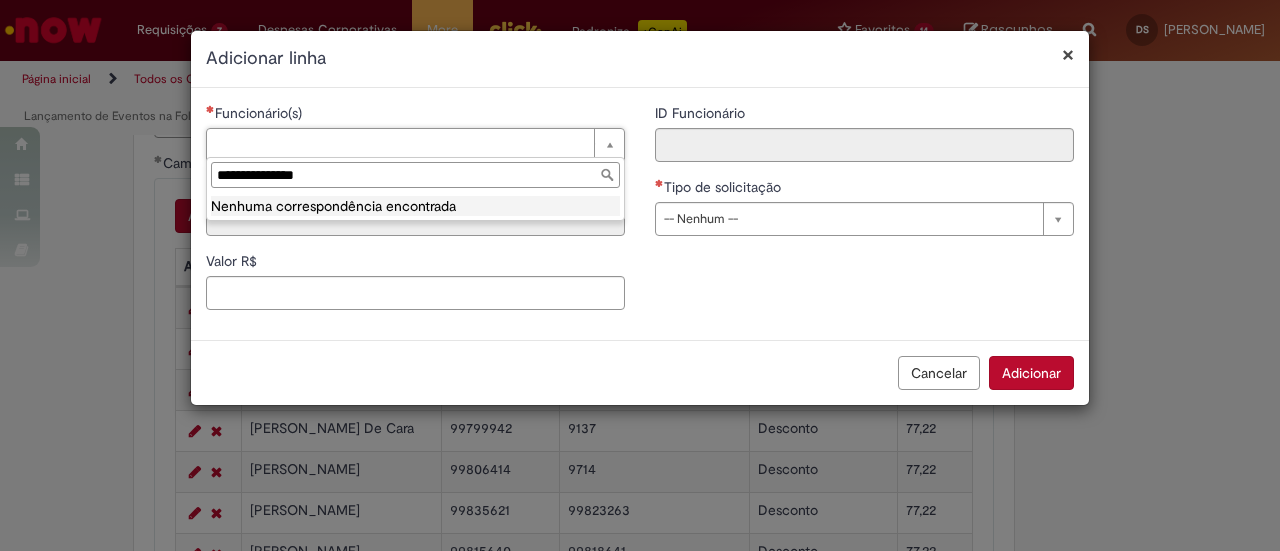 drag, startPoint x: 338, startPoint y: 173, endPoint x: 277, endPoint y: 171, distance: 61.03278 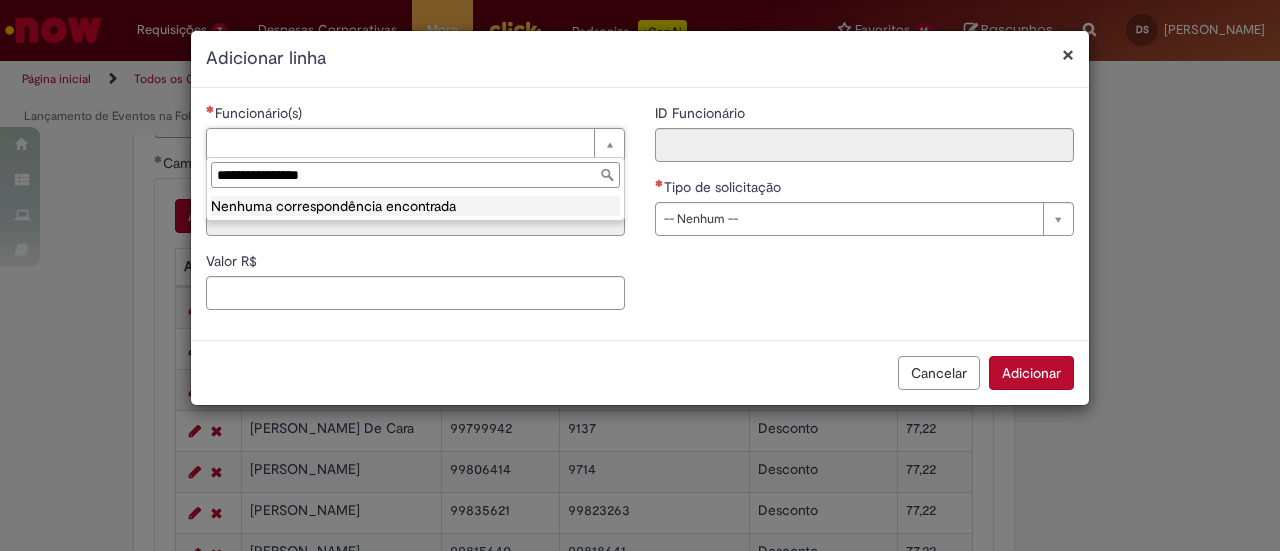 drag, startPoint x: 329, startPoint y: 176, endPoint x: 273, endPoint y: 177, distance: 56.008926 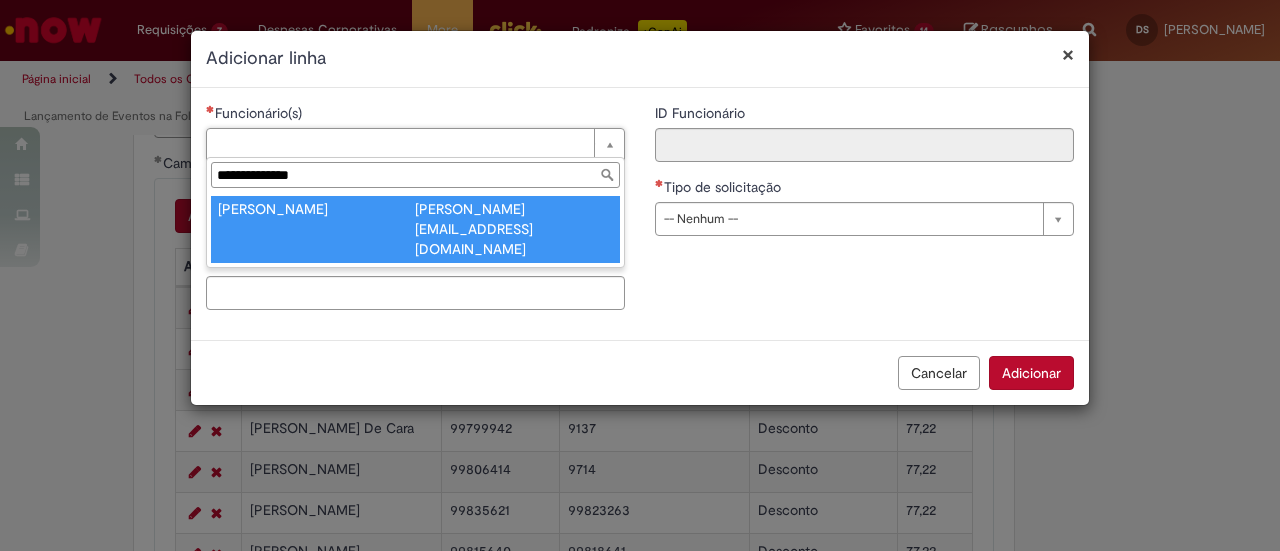 type on "**********" 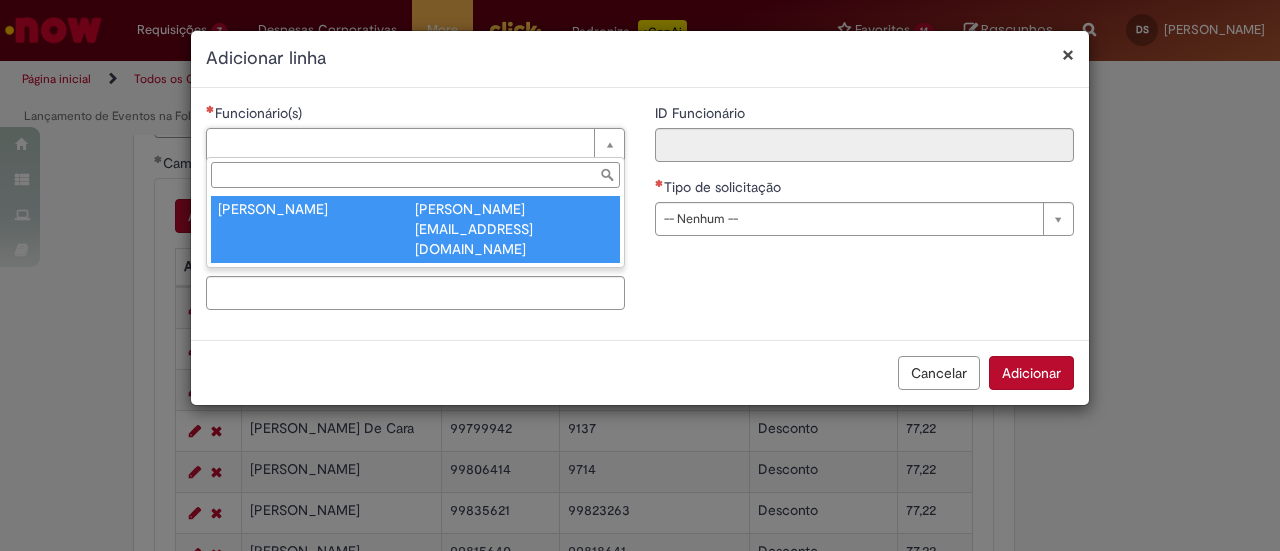 type on "****" 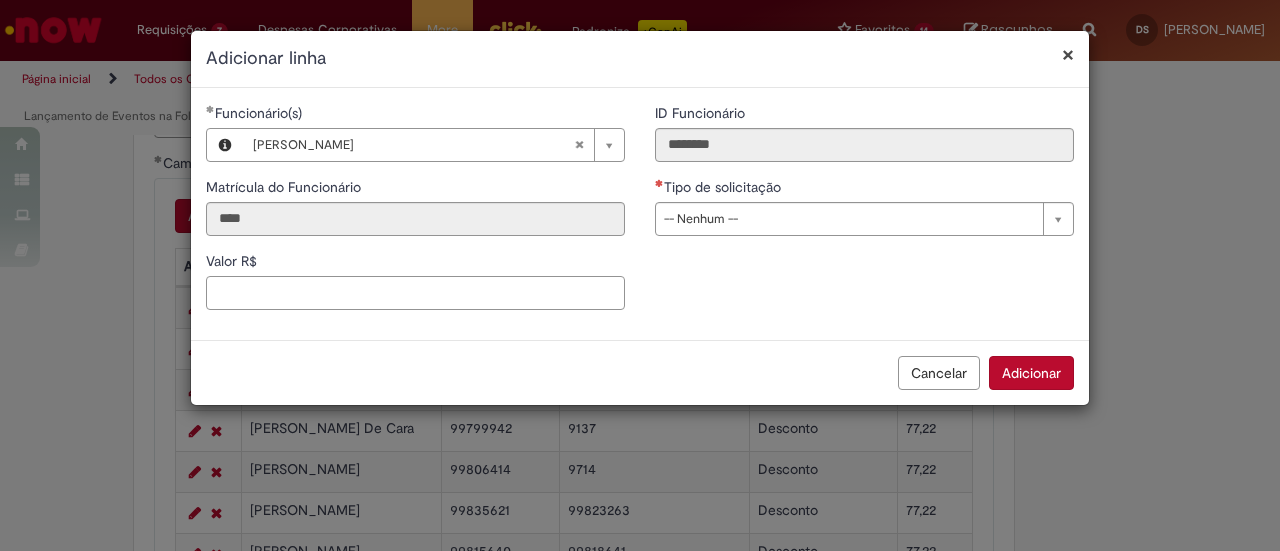 click on "Valor R$" at bounding box center [415, 293] 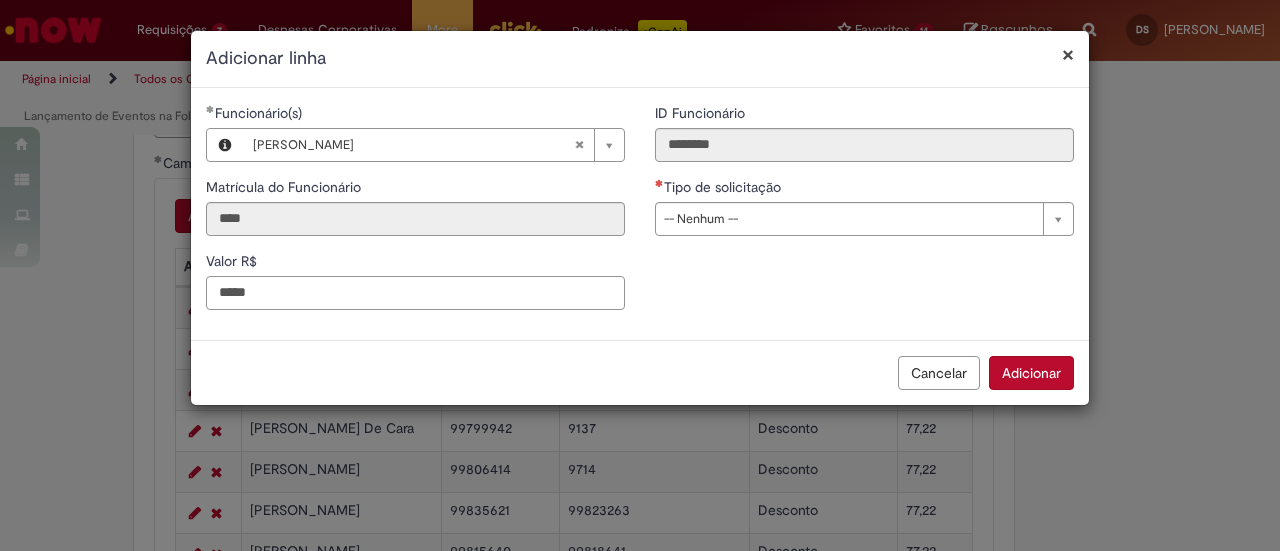 type on "*****" 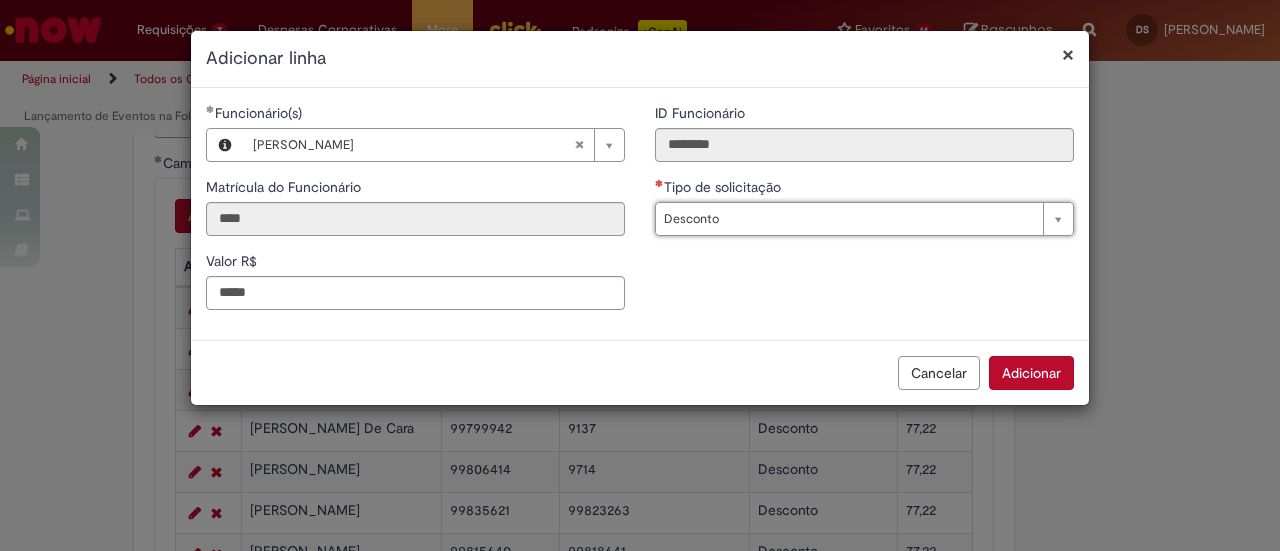 type on "********" 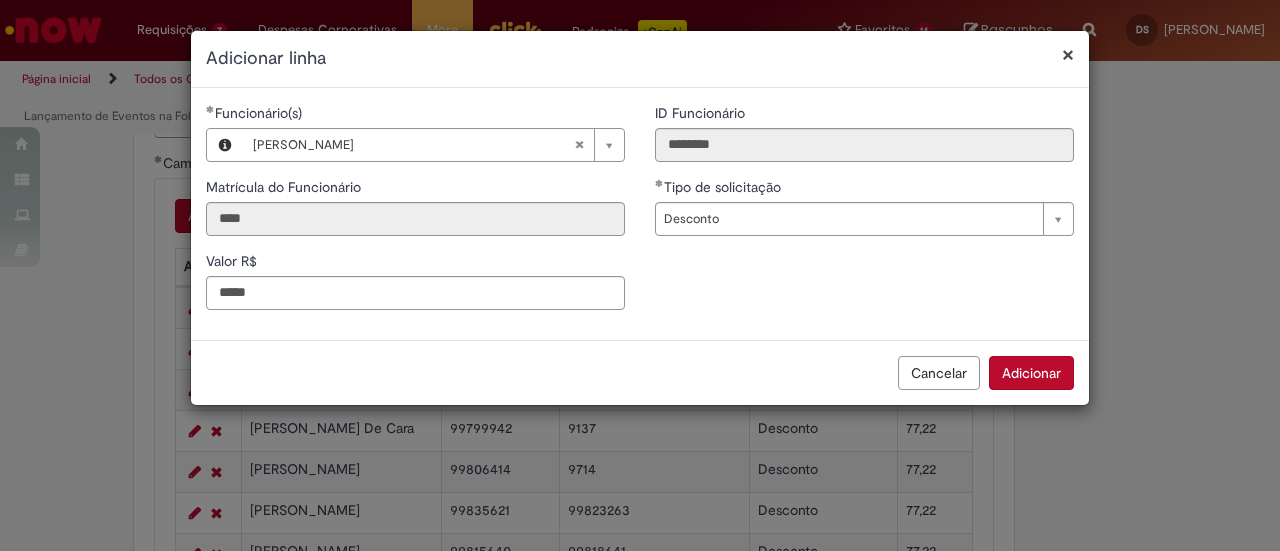 click on "Adicionar" at bounding box center [1031, 373] 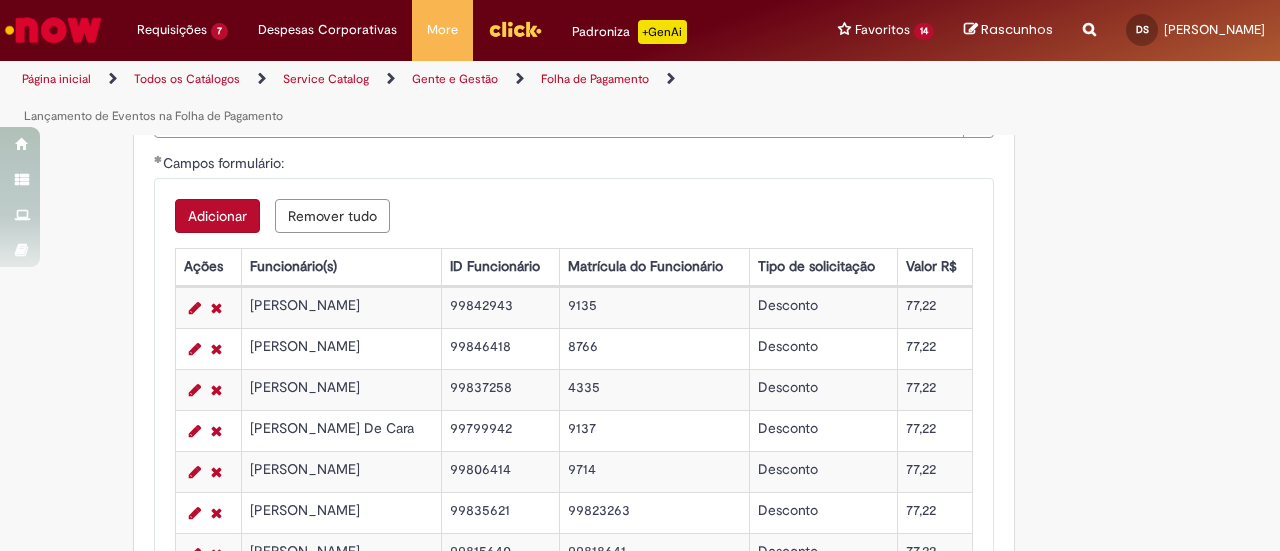 click on "Adicionar" at bounding box center (217, 216) 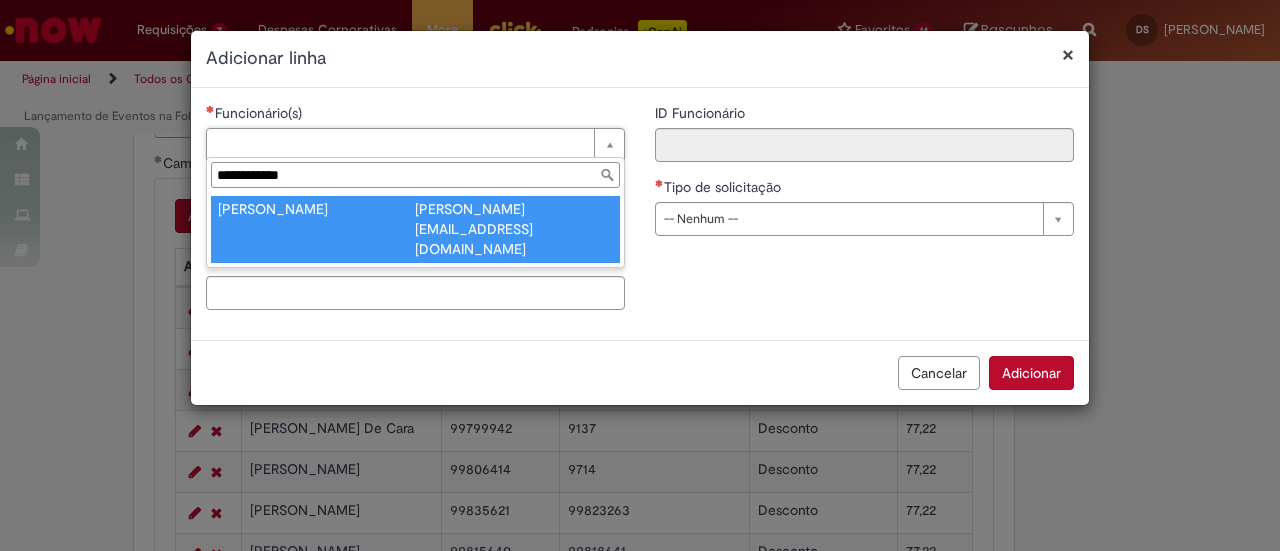type on "**********" 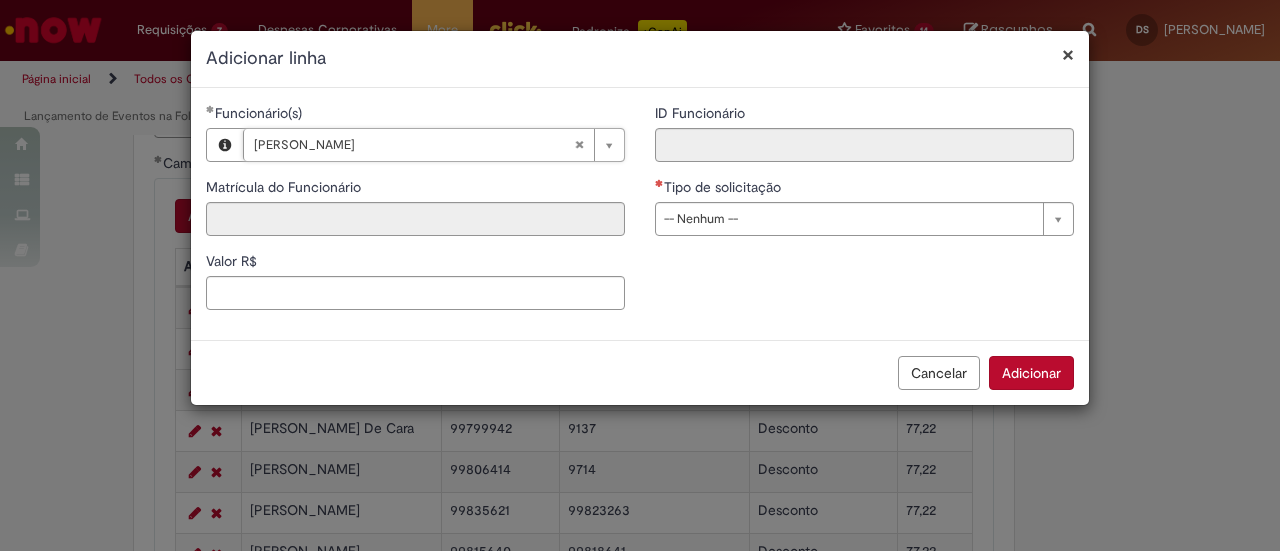 type on "********" 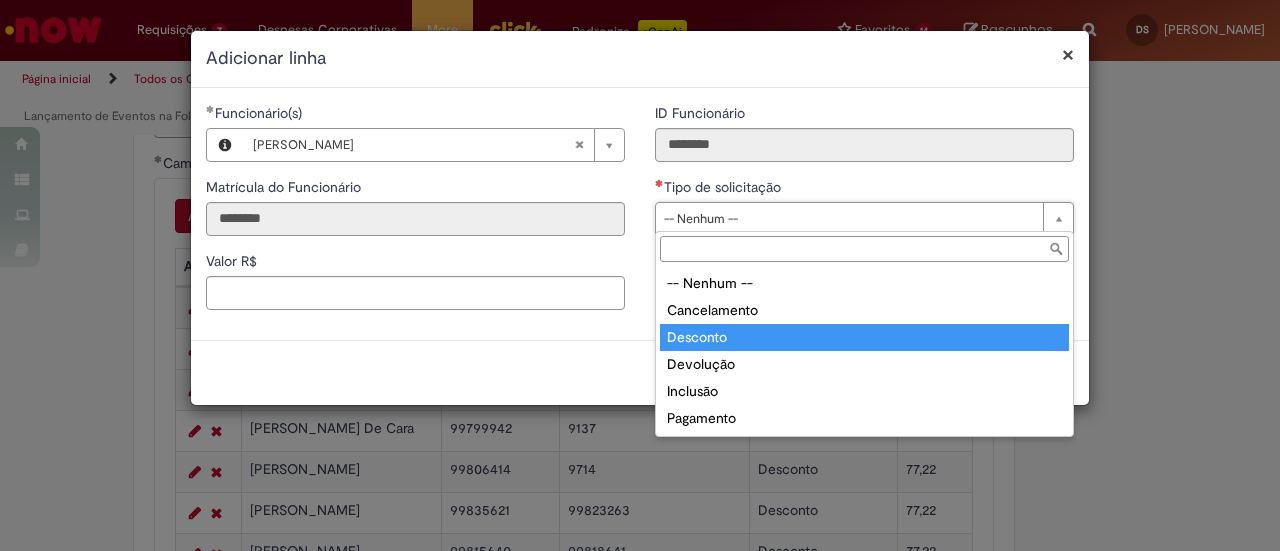 type on "********" 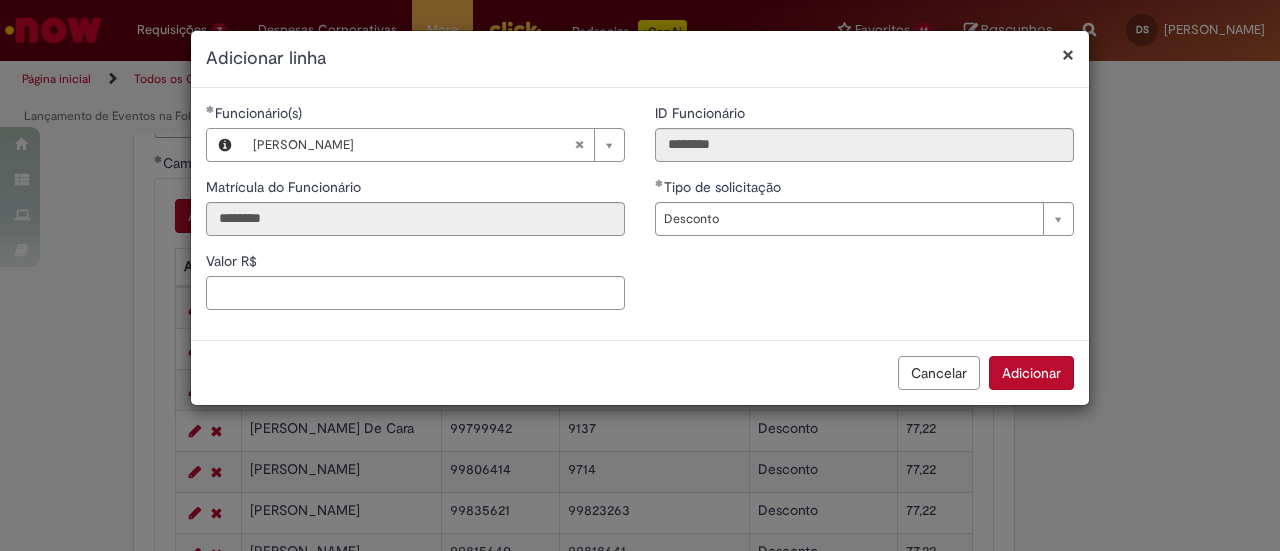 drag, startPoint x: 476, startPoint y: 289, endPoint x: 501, endPoint y: 279, distance: 26.925823 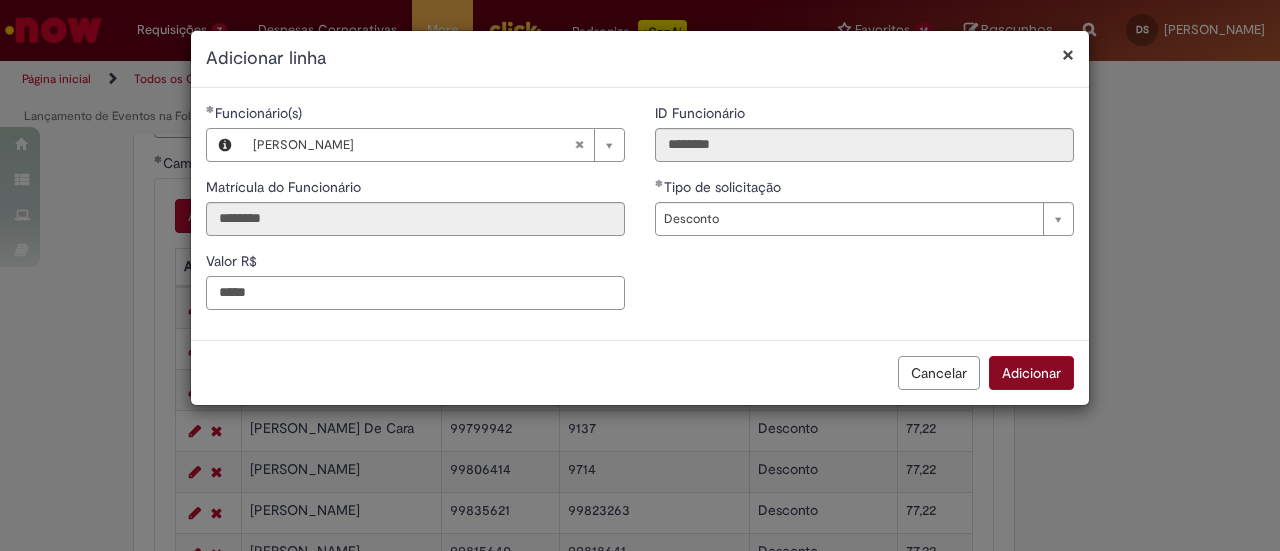type on "*****" 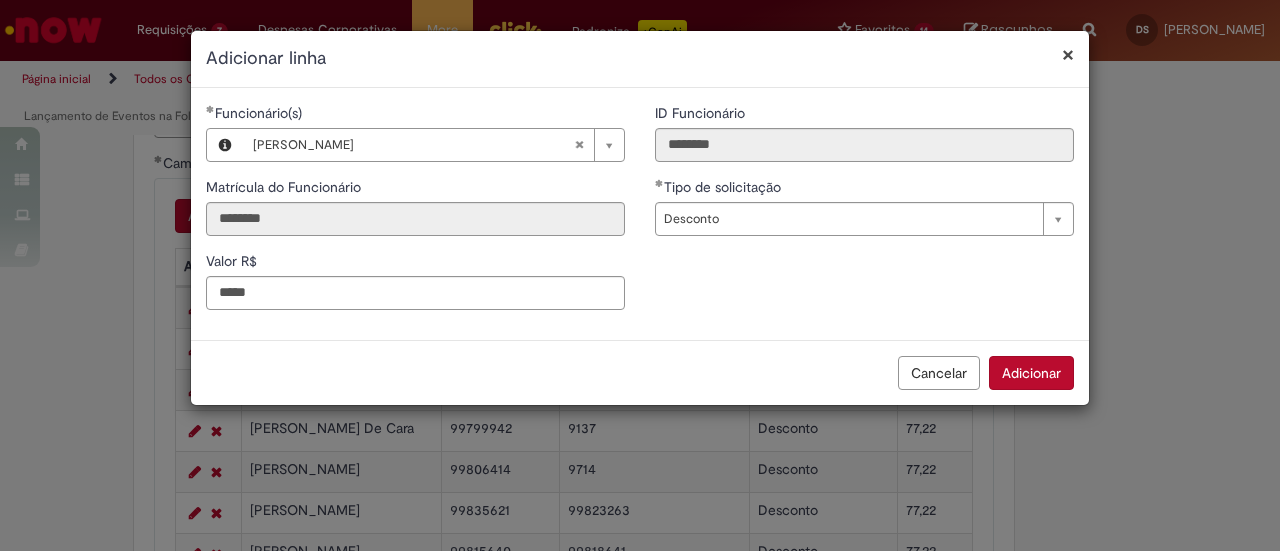 click on "Adicionar" at bounding box center [1031, 373] 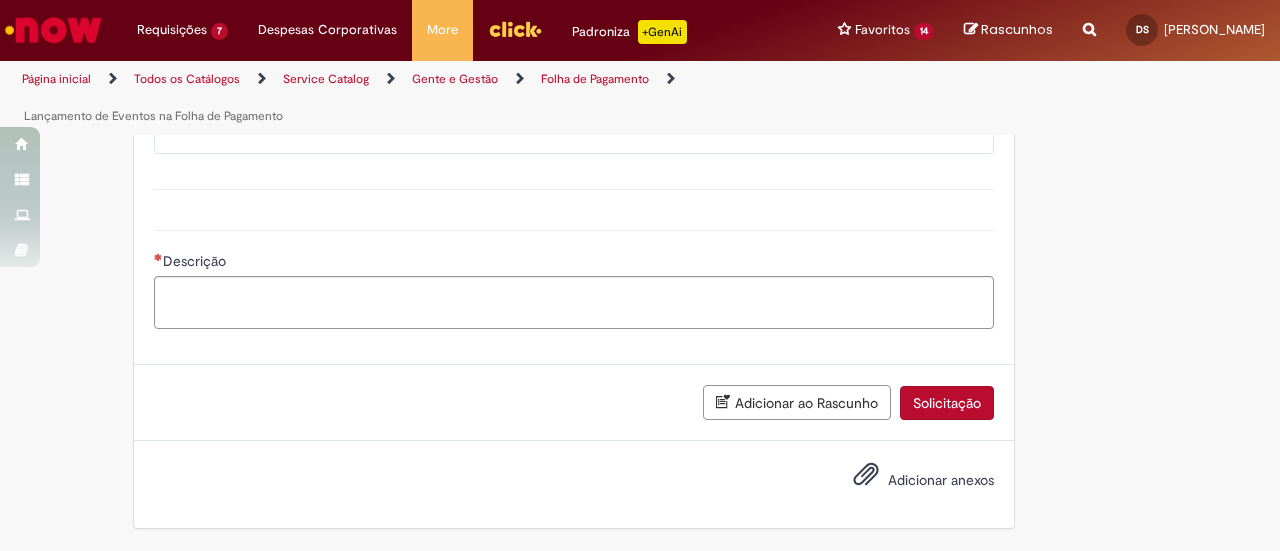 scroll, scrollTop: 1712, scrollLeft: 0, axis: vertical 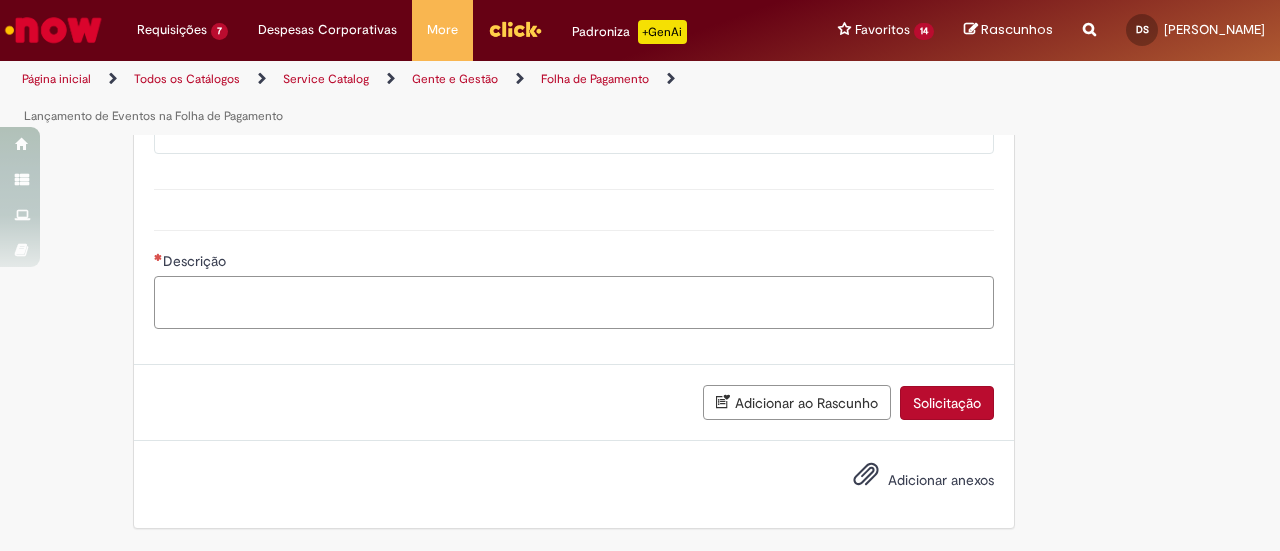 click on "Descrição" at bounding box center (574, 302) 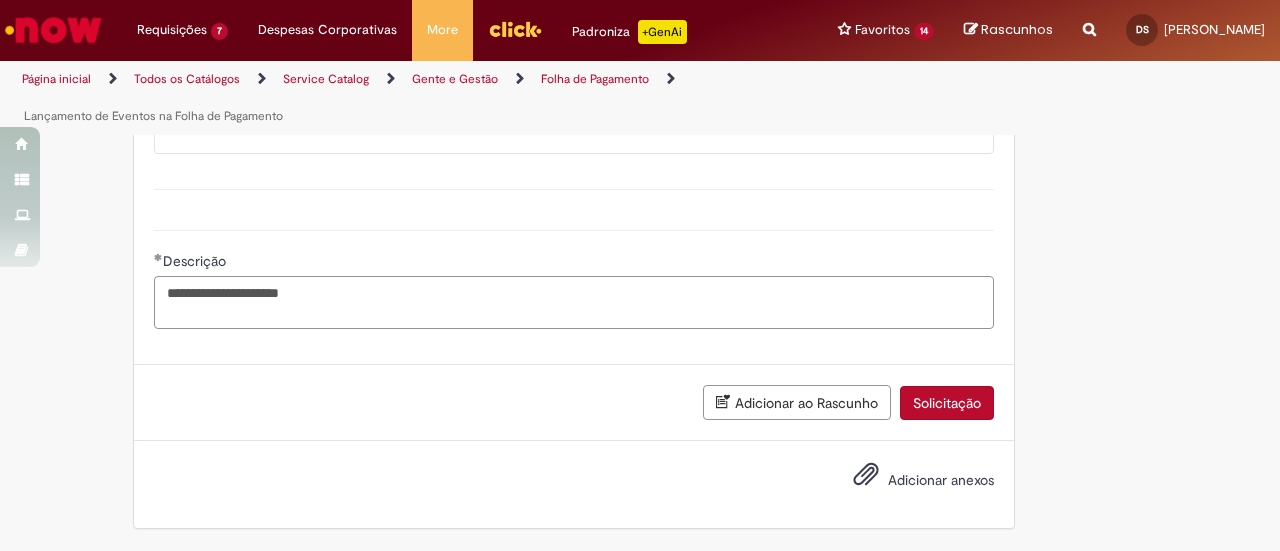 drag, startPoint x: 206, startPoint y: 296, endPoint x: 193, endPoint y: 286, distance: 16.40122 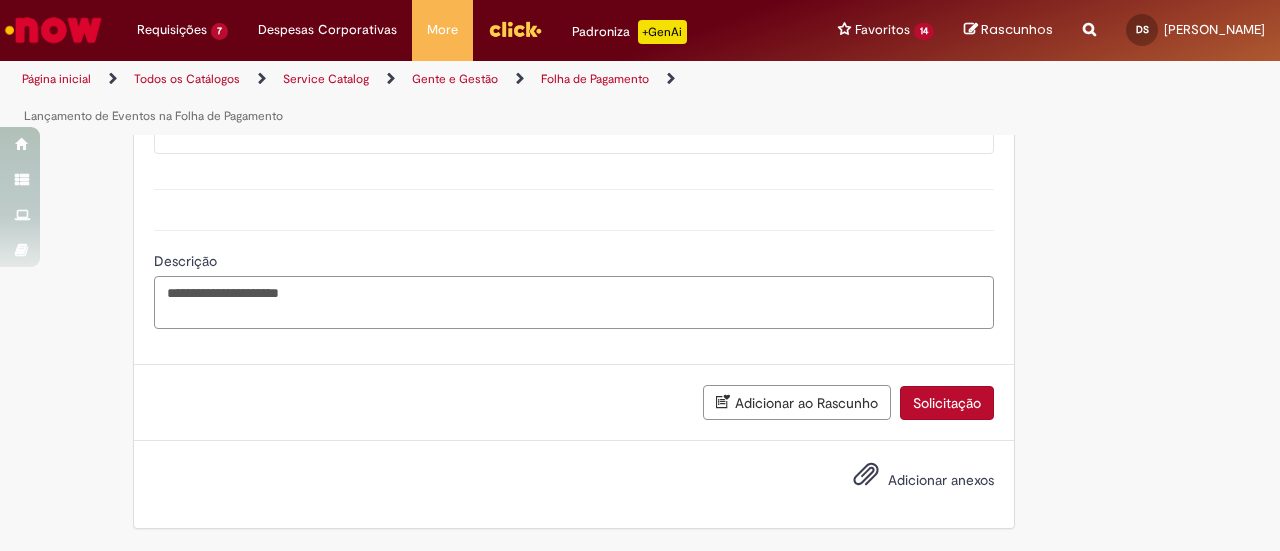 click on "**********" at bounding box center [574, 277] 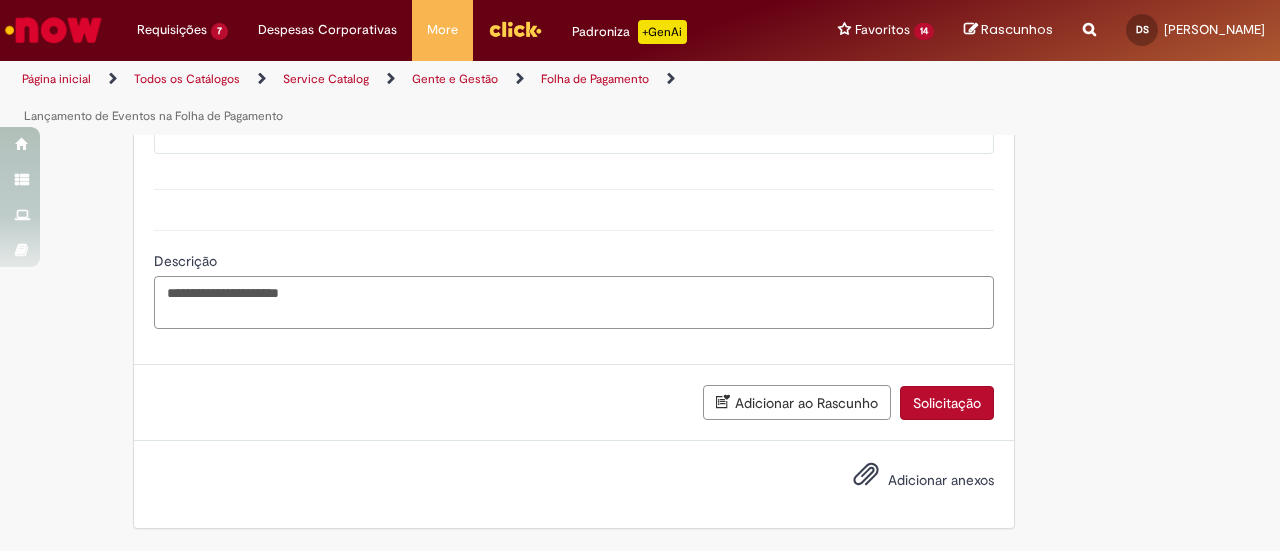 click on "**********" at bounding box center [574, 302] 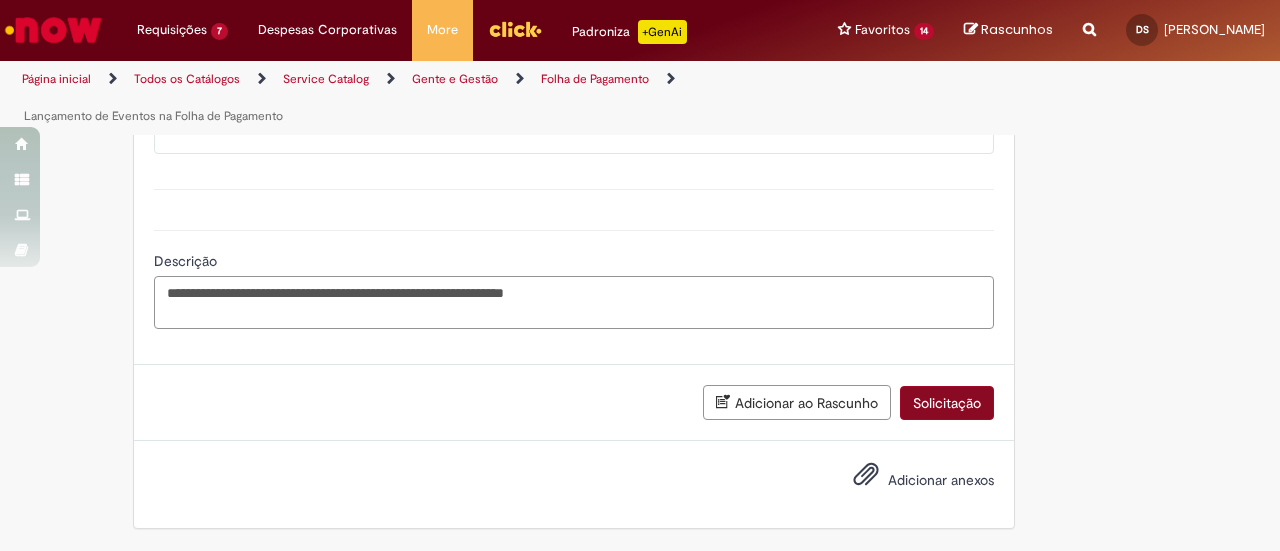 type on "**********" 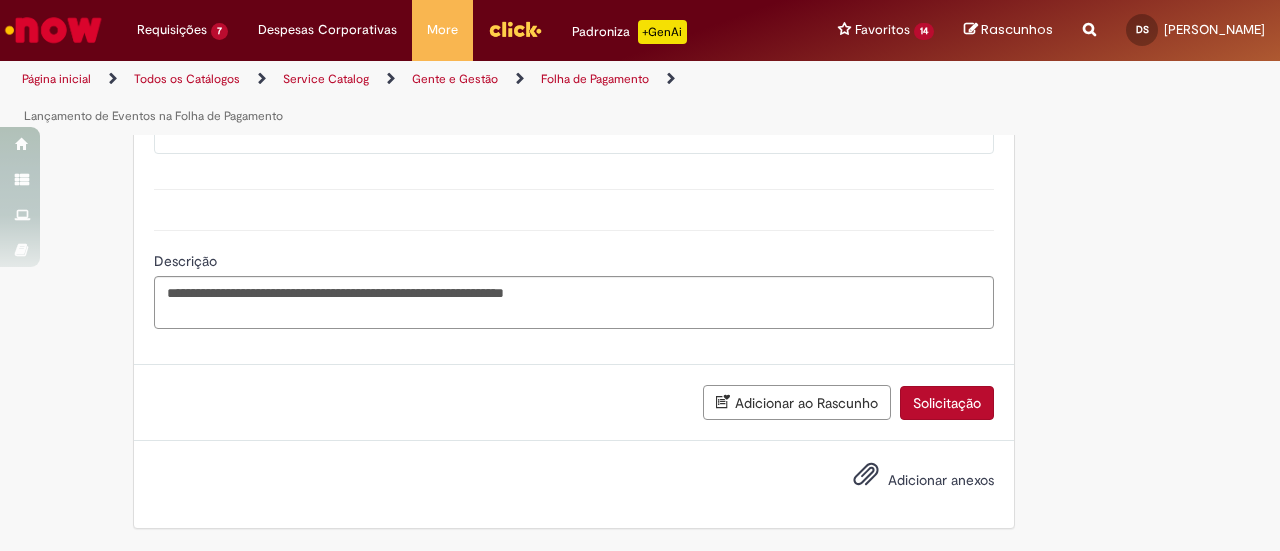 click on "Solicitação" at bounding box center (947, 403) 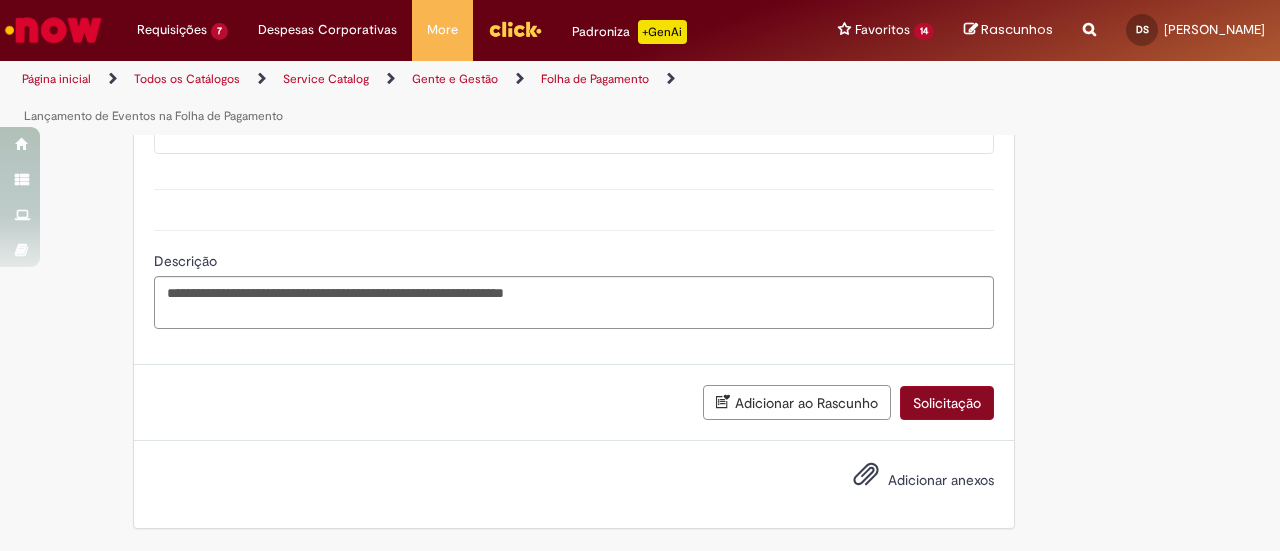 scroll, scrollTop: 1667, scrollLeft: 0, axis: vertical 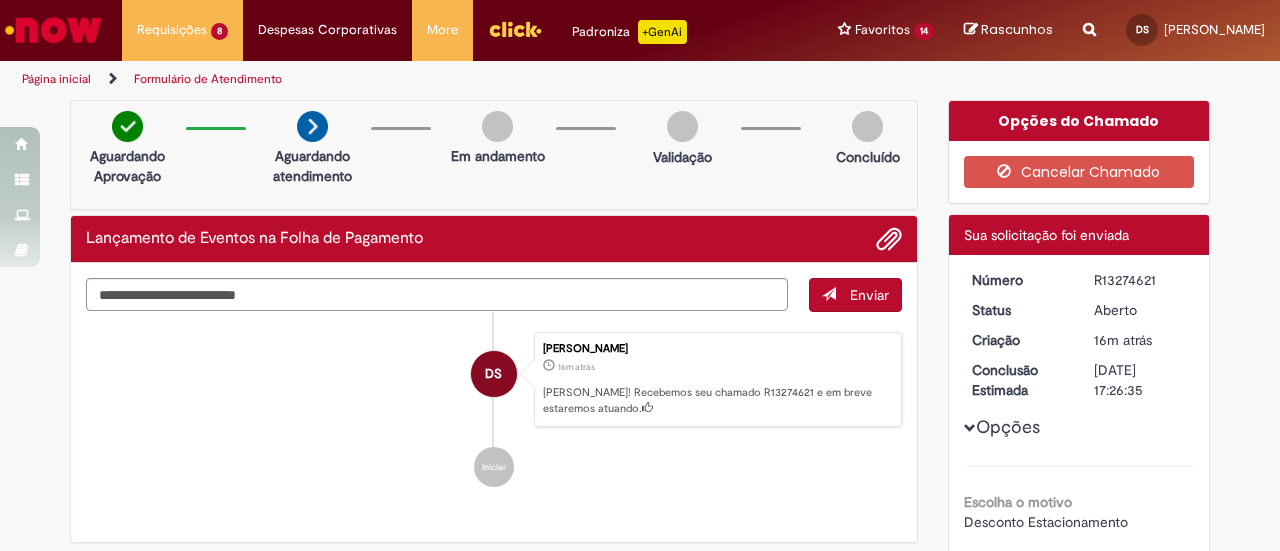 click on "Enviar
DS
[PERSON_NAME]
16m atrás 16 minutos atrás
[PERSON_NAME]! Recebemos seu chamado R13274621 e em breve estaremos atuando.
Iniciar" at bounding box center [494, 403] 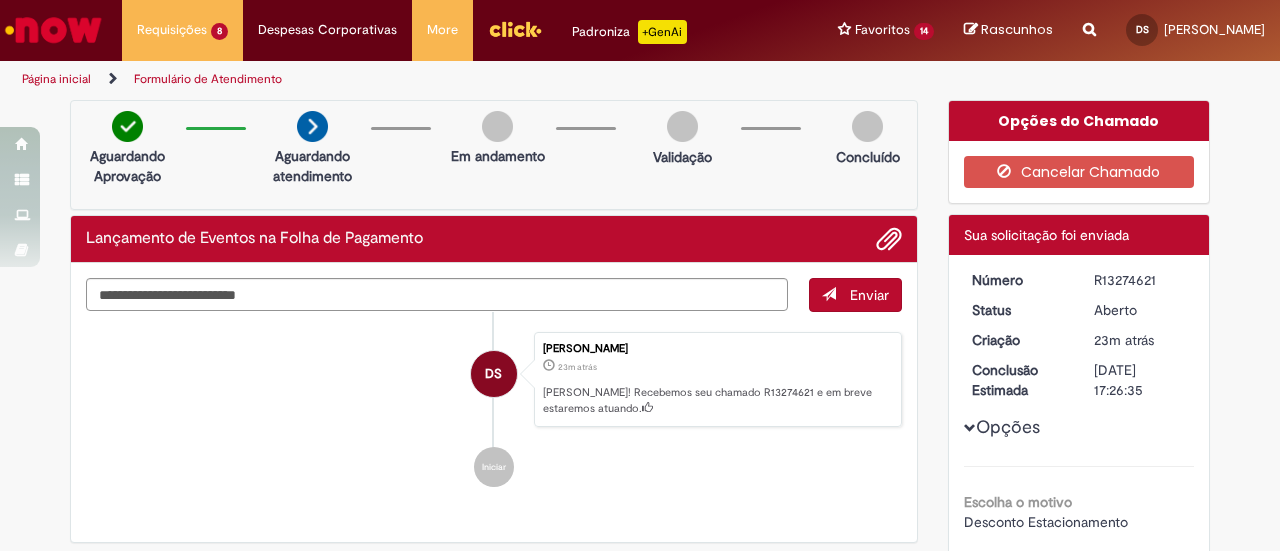 click on "DS
[PERSON_NAME]
23m atrás 23 minutos atrás
[PERSON_NAME]! Recebemos seu chamado R13274621 e em breve estaremos atuando.
Iniciar" at bounding box center [494, 410] 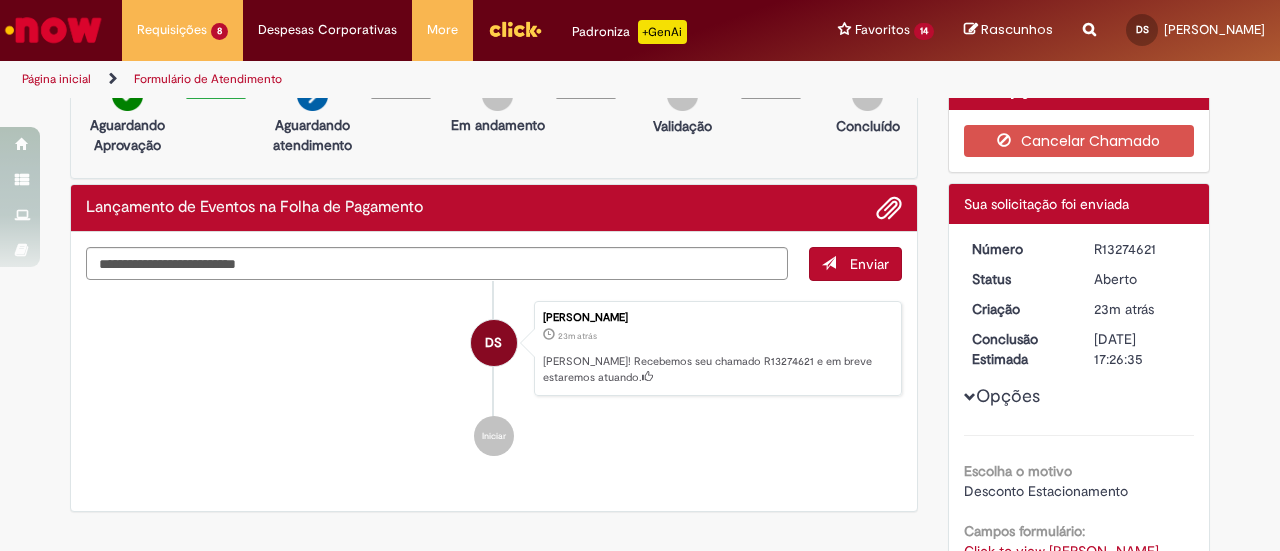 scroll, scrollTop: 0, scrollLeft: 0, axis: both 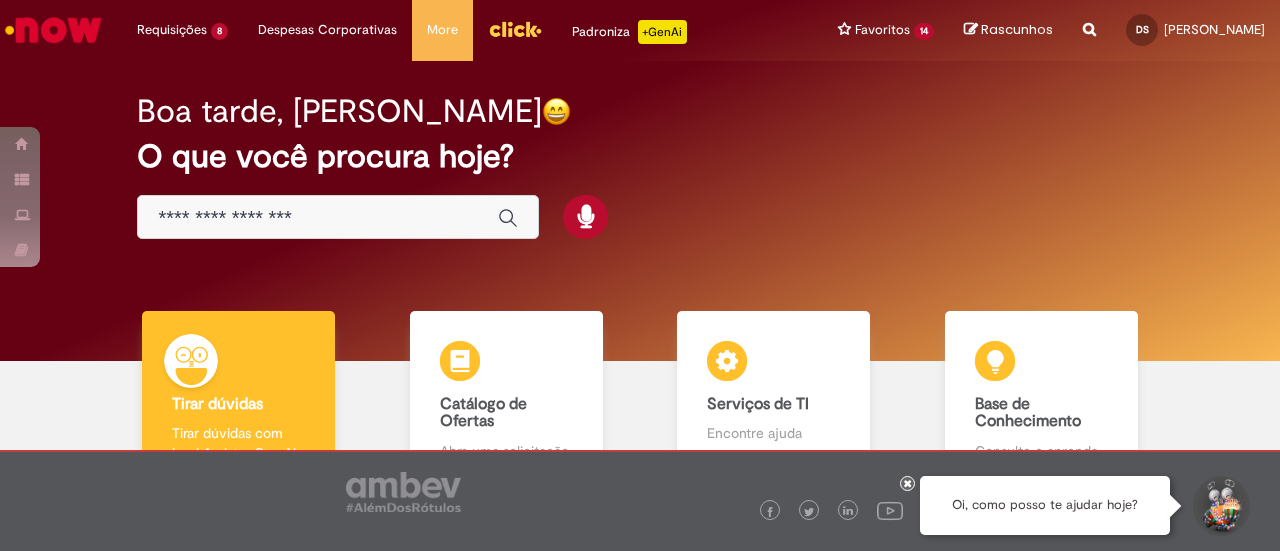 click on "Boa tarde, Danielle
O que você procura hoje?" at bounding box center (639, 167) 